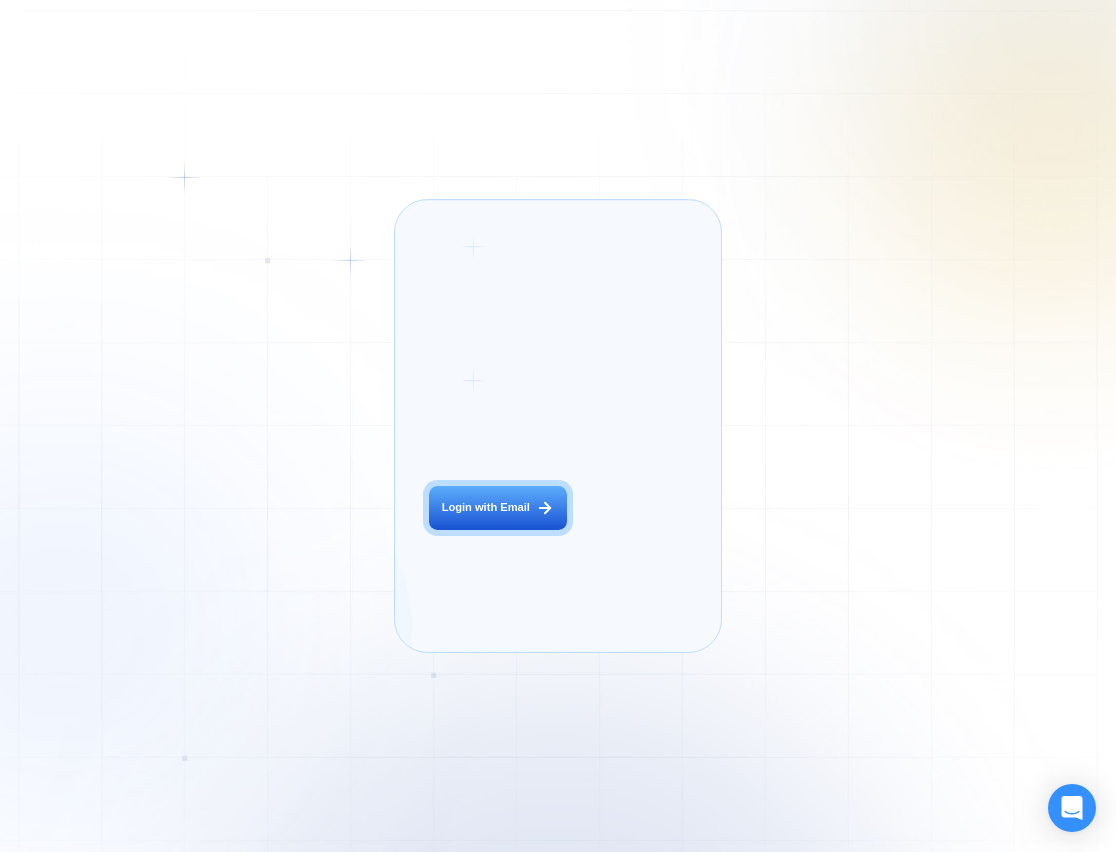 scroll, scrollTop: 0, scrollLeft: 0, axis: both 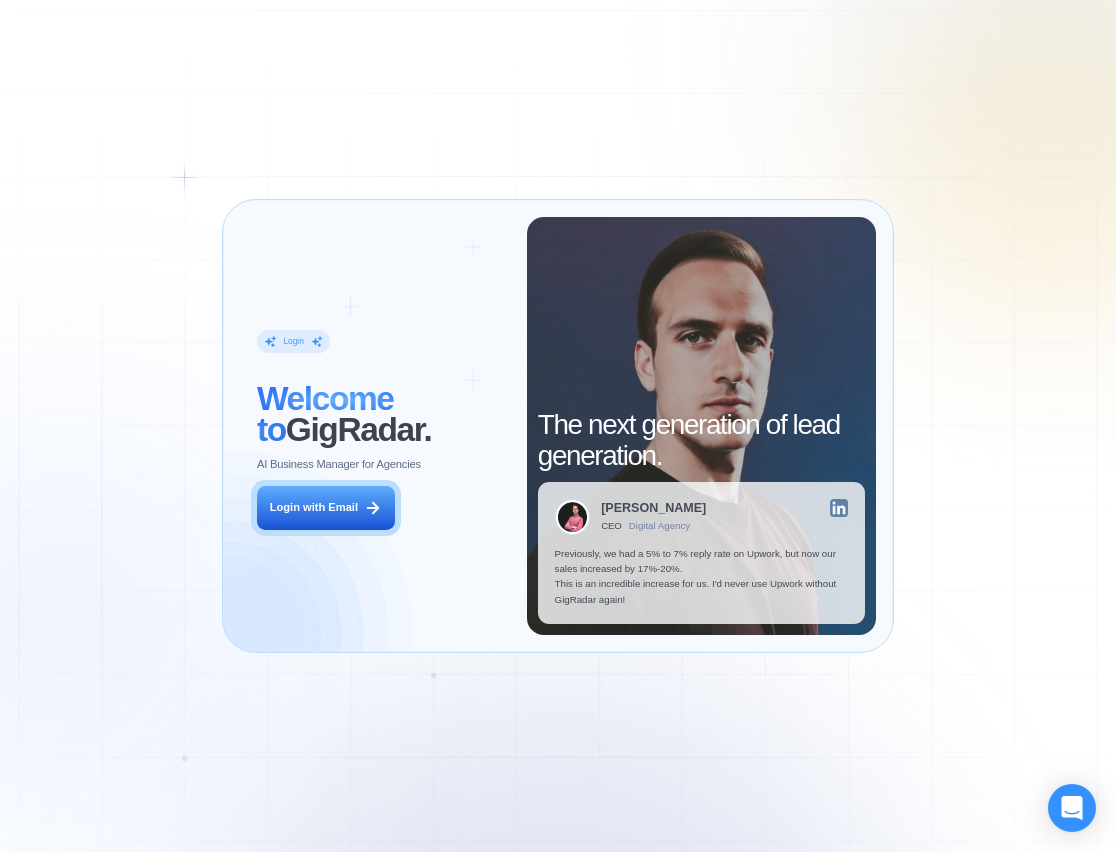 click on "Login ‍ Welcome to  GigRadar. AI Business Manager for Agencies Login with Email" at bounding box center (383, 426) 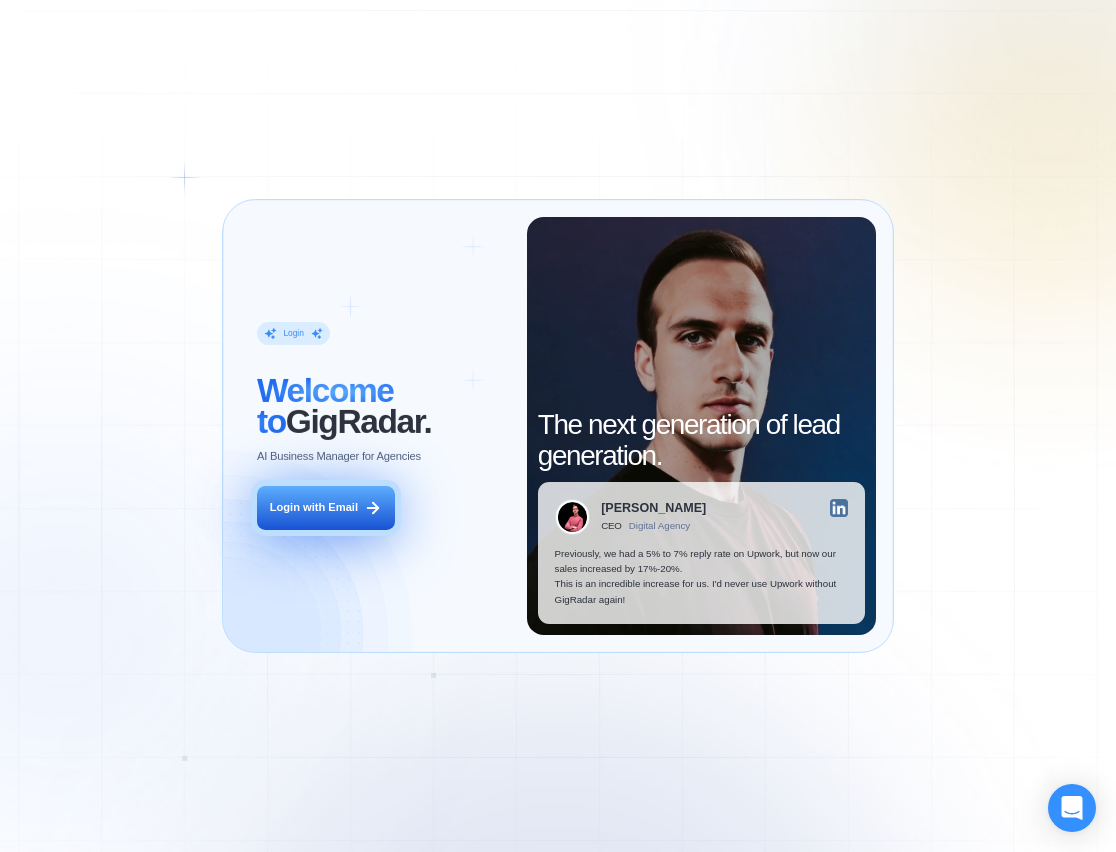 click on "Login with Email" at bounding box center [326, 507] 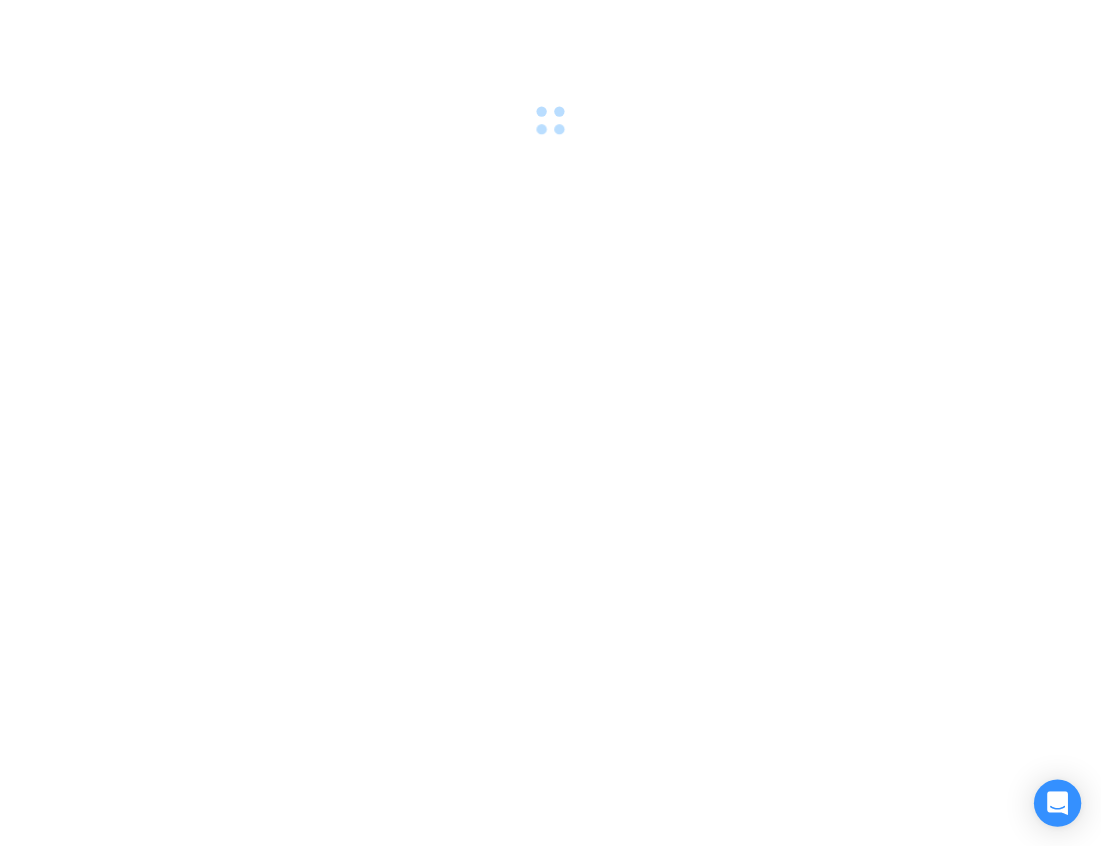 scroll, scrollTop: 0, scrollLeft: 0, axis: both 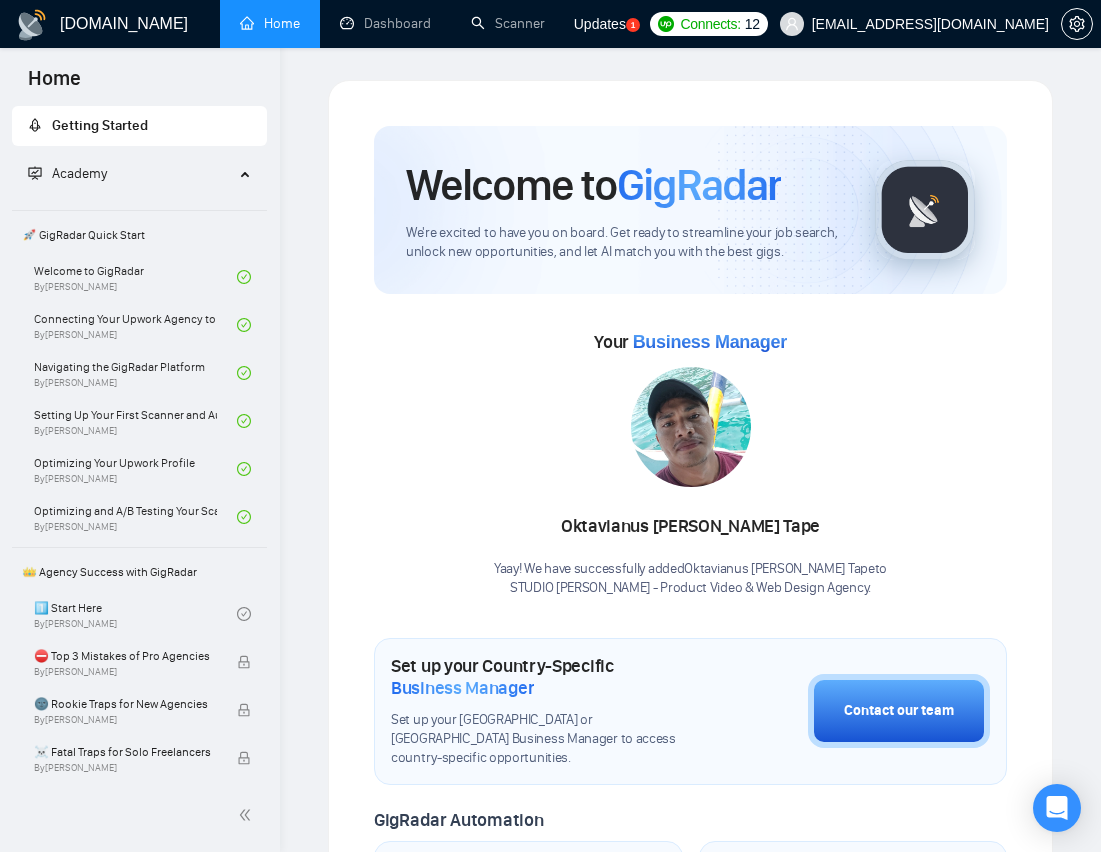 click on "Updates" at bounding box center (600, 24) 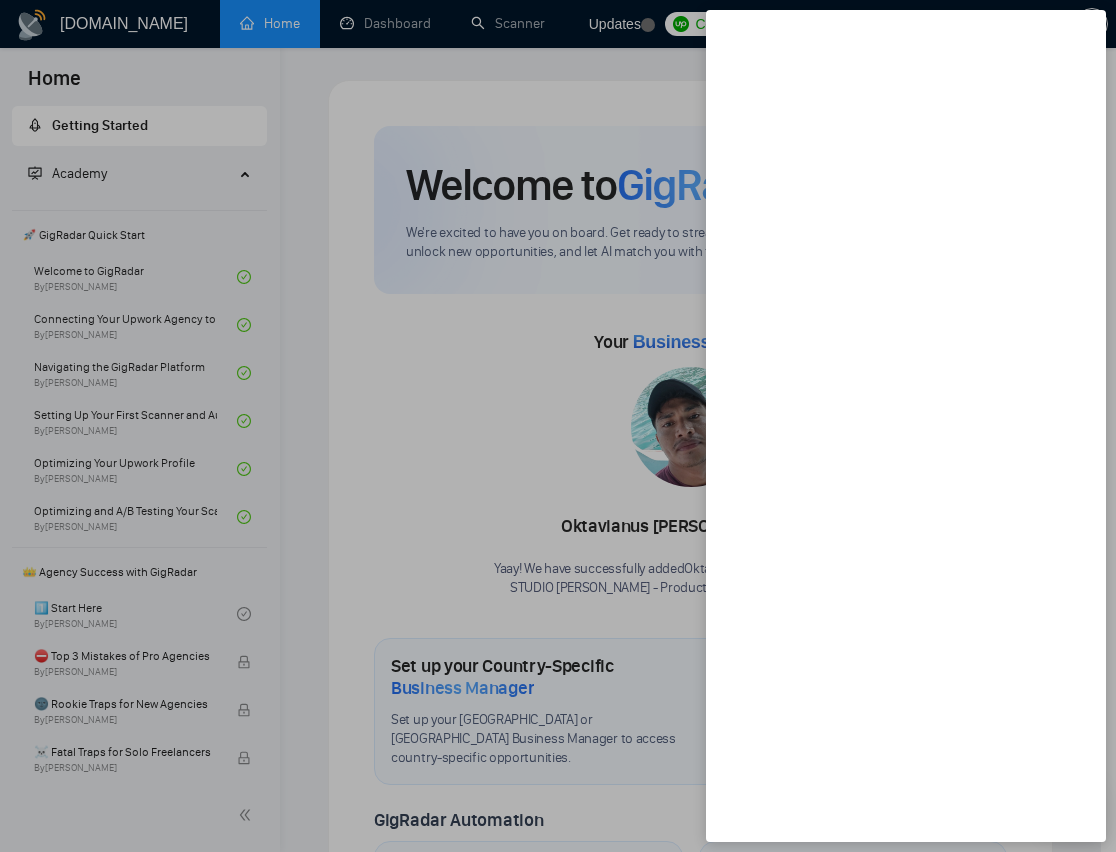 drag, startPoint x: 596, startPoint y: 64, endPoint x: 726, endPoint y: 149, distance: 155.32225 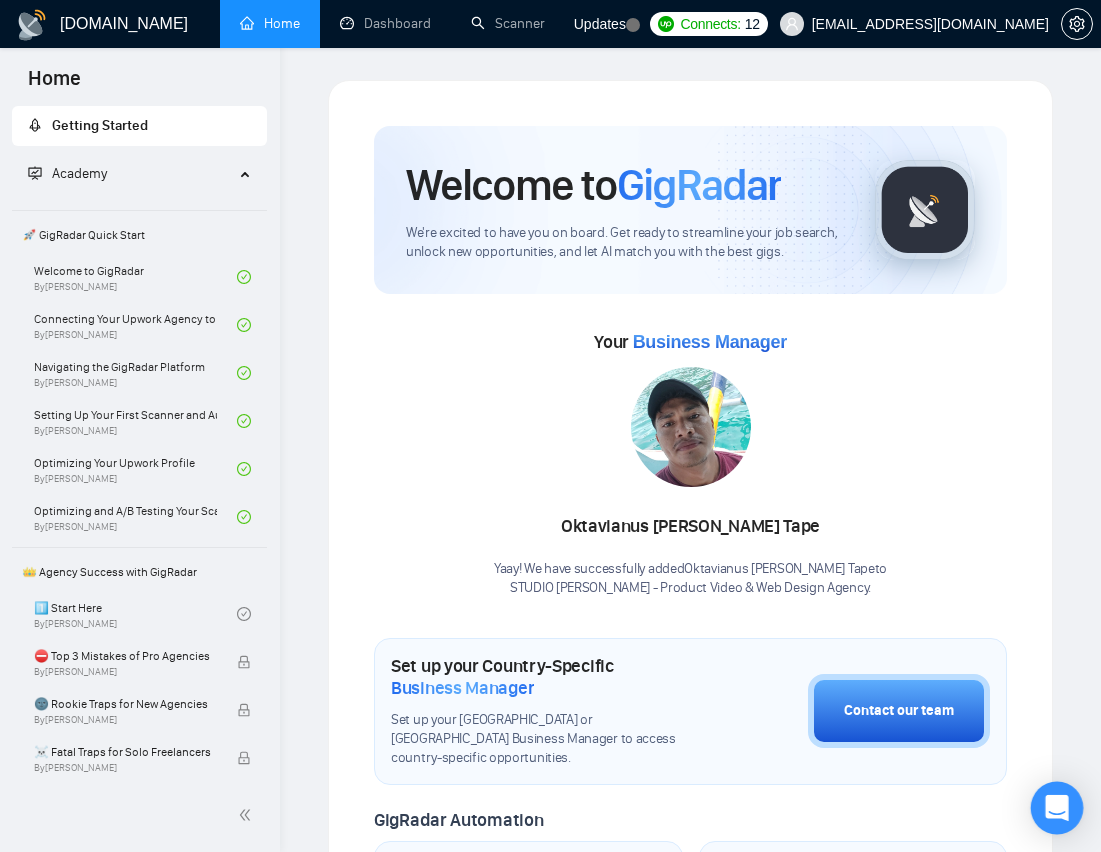 click 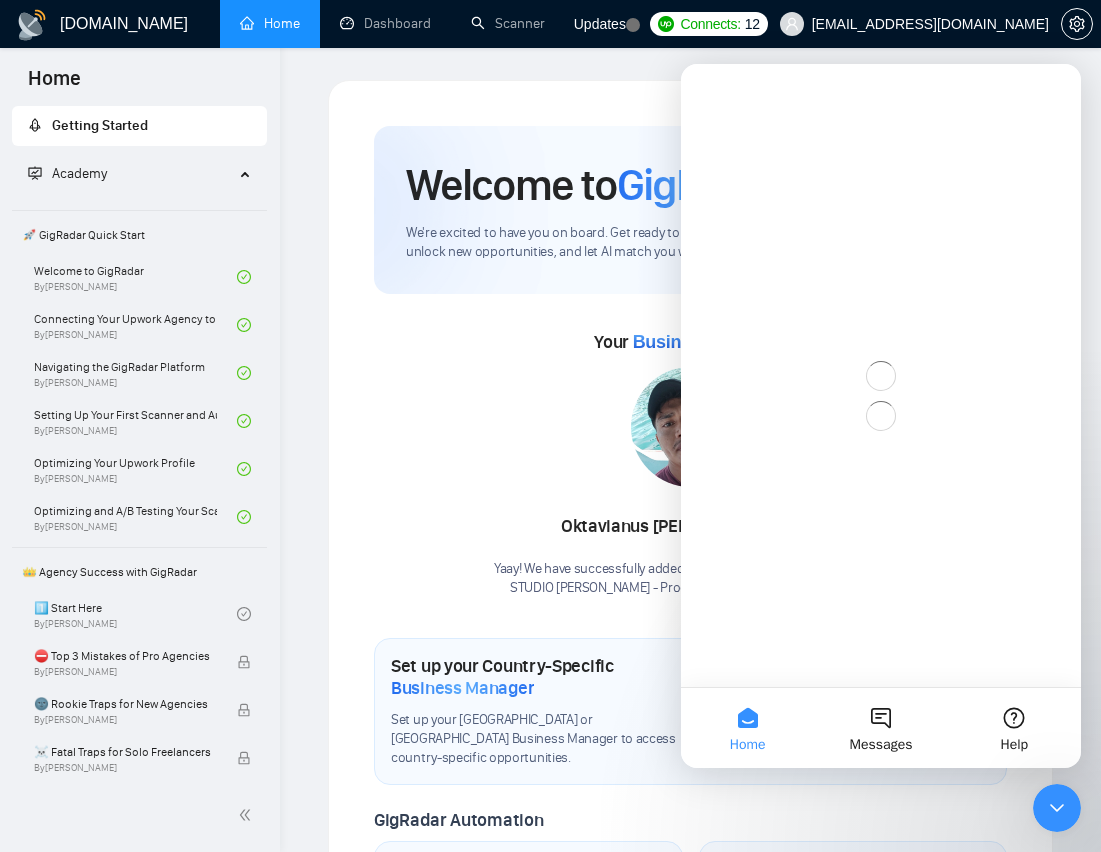 scroll, scrollTop: 0, scrollLeft: 0, axis: both 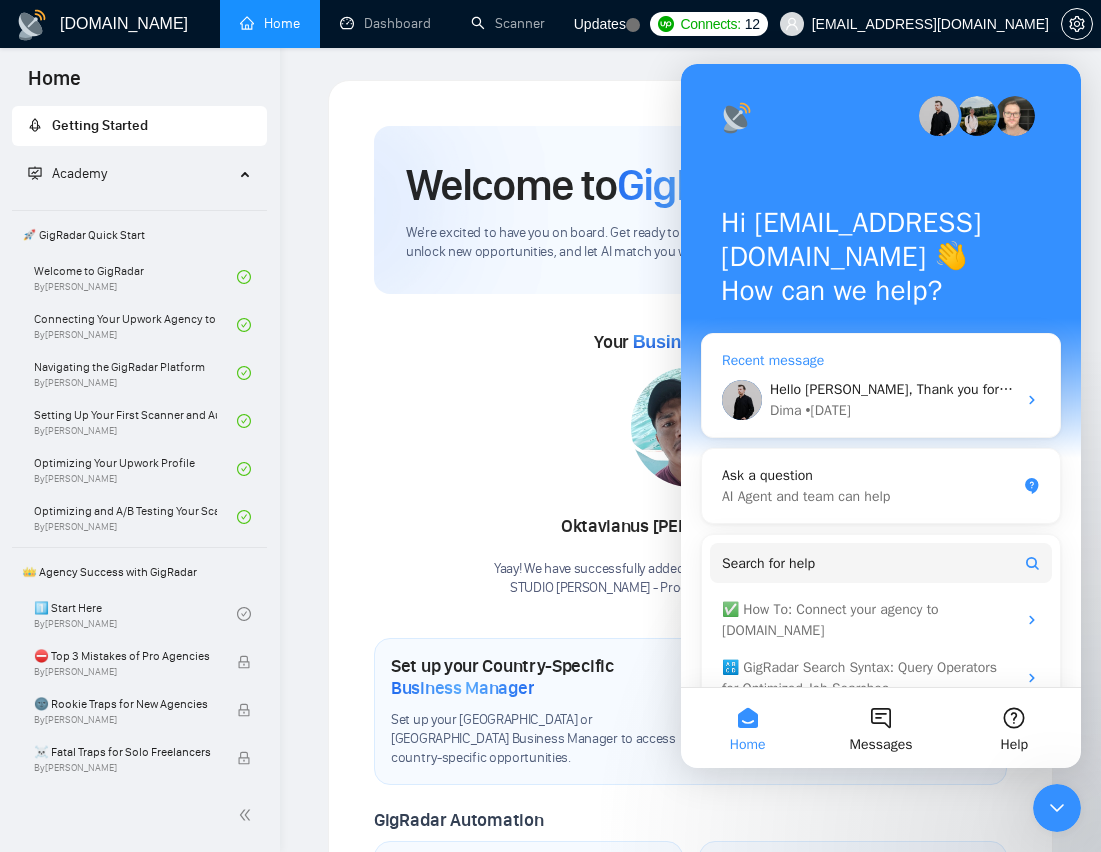 click on "Hello Lenka,  Thank you for reaching out and sharing your concerns 🙌 ​ Our team has already confirmed this issue and found the actual reason for that.  This week, they will fix it (from the information that I see in the related ticket).  We understand your current situation and, as a technical support team, are trying to push it as much as we can, but for now, it only depends on how and when our dev team will handle it 😣  In this case, we could offer you a subscription extension for the missing days for this issue.  Please let us know if this is acceptable for you 🙏 Dima •  1w ago" at bounding box center (881, 400) 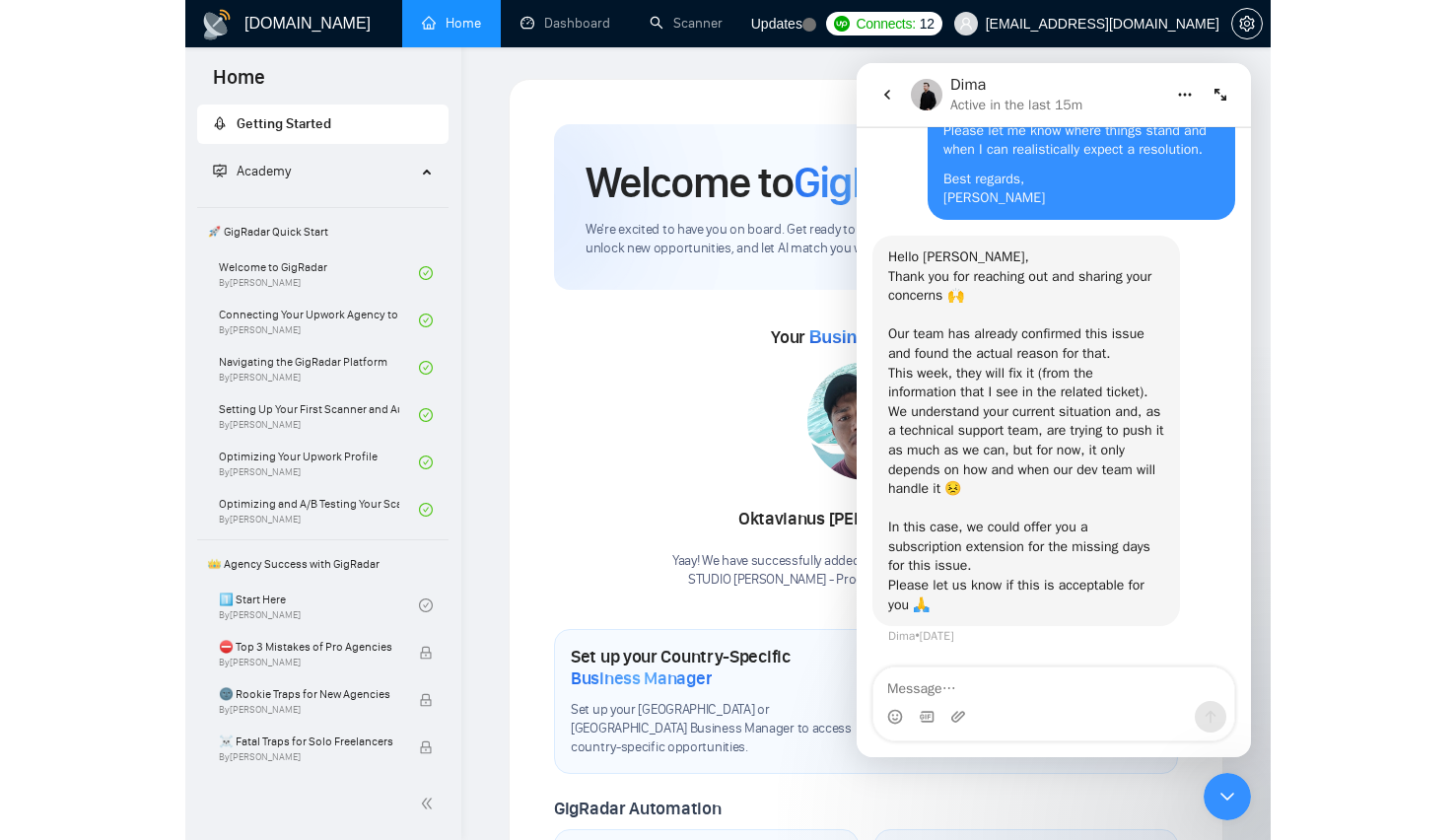 scroll, scrollTop: 4042, scrollLeft: 0, axis: vertical 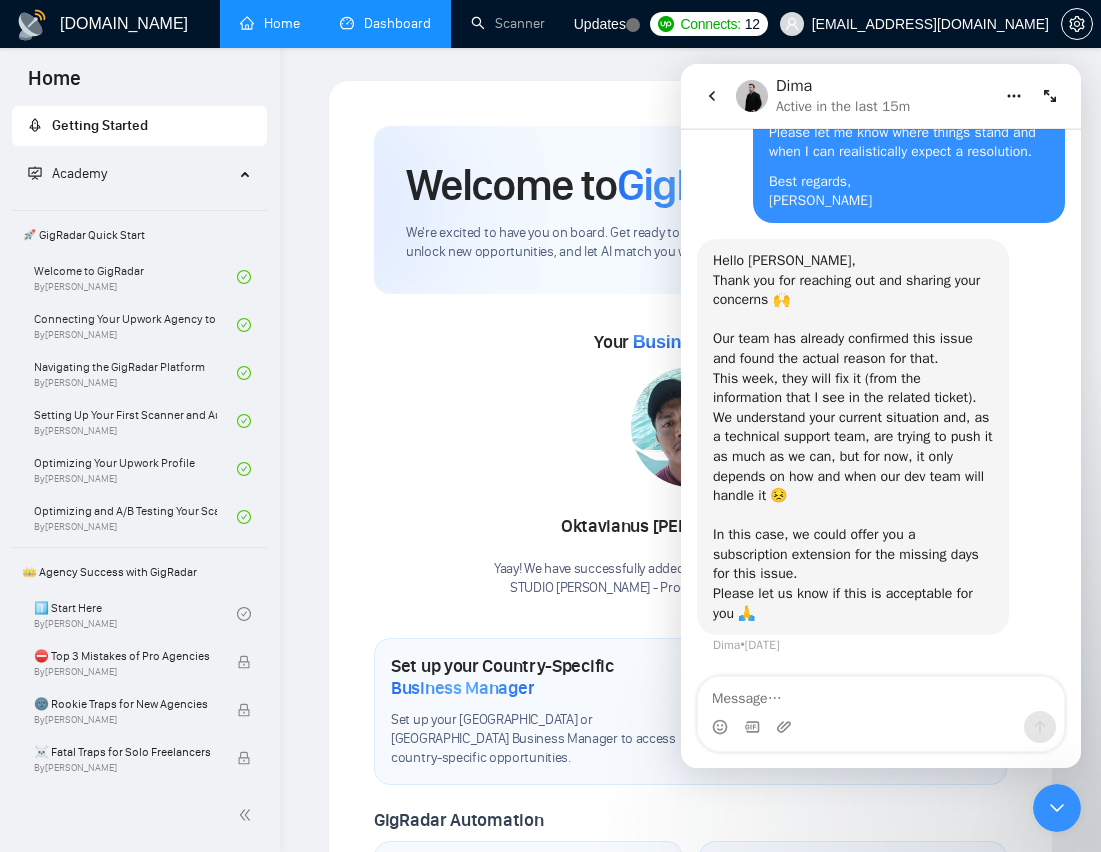 click on "Dashboard" at bounding box center [385, 23] 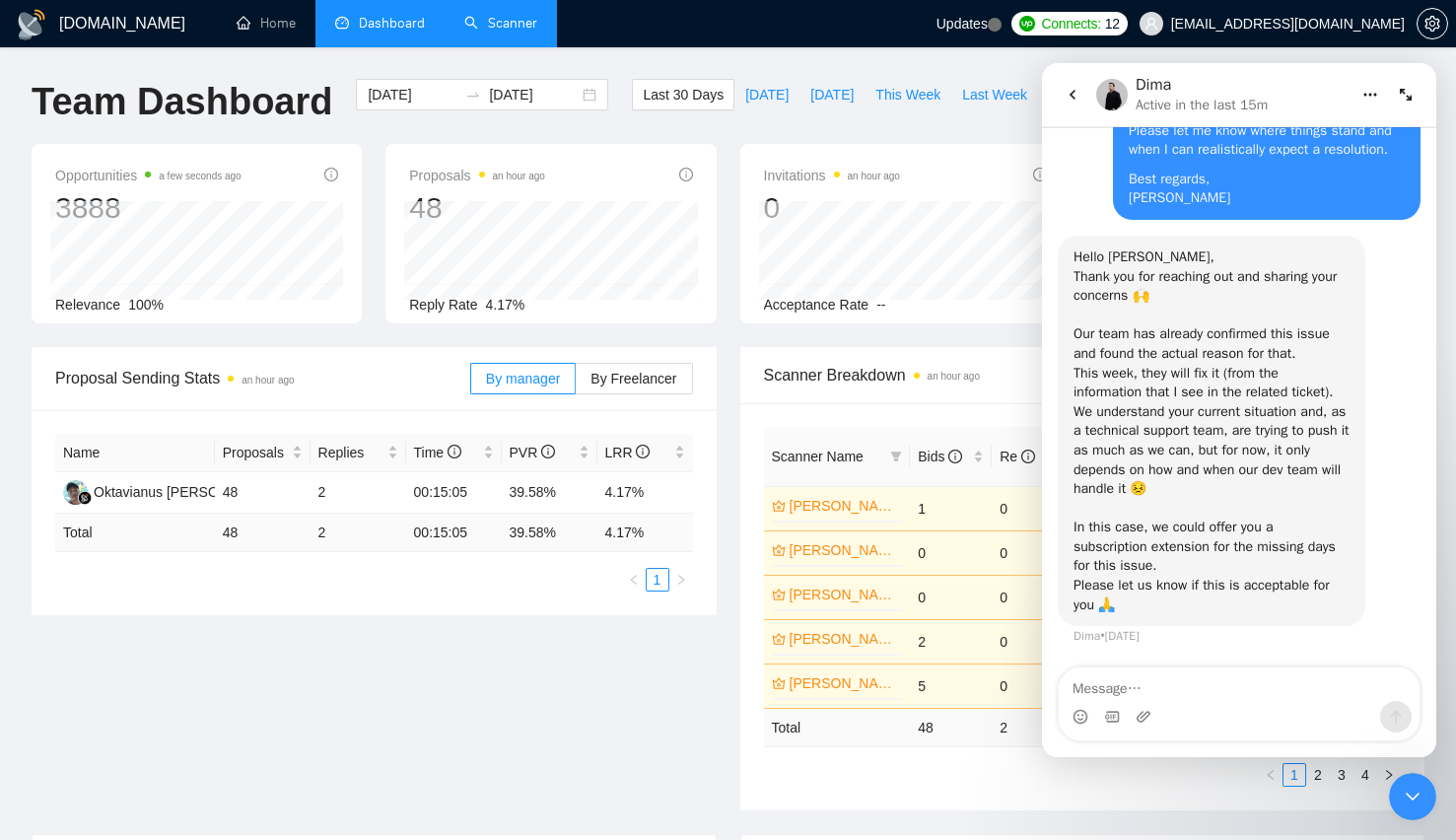 click on "Scanner" at bounding box center [501, 23] 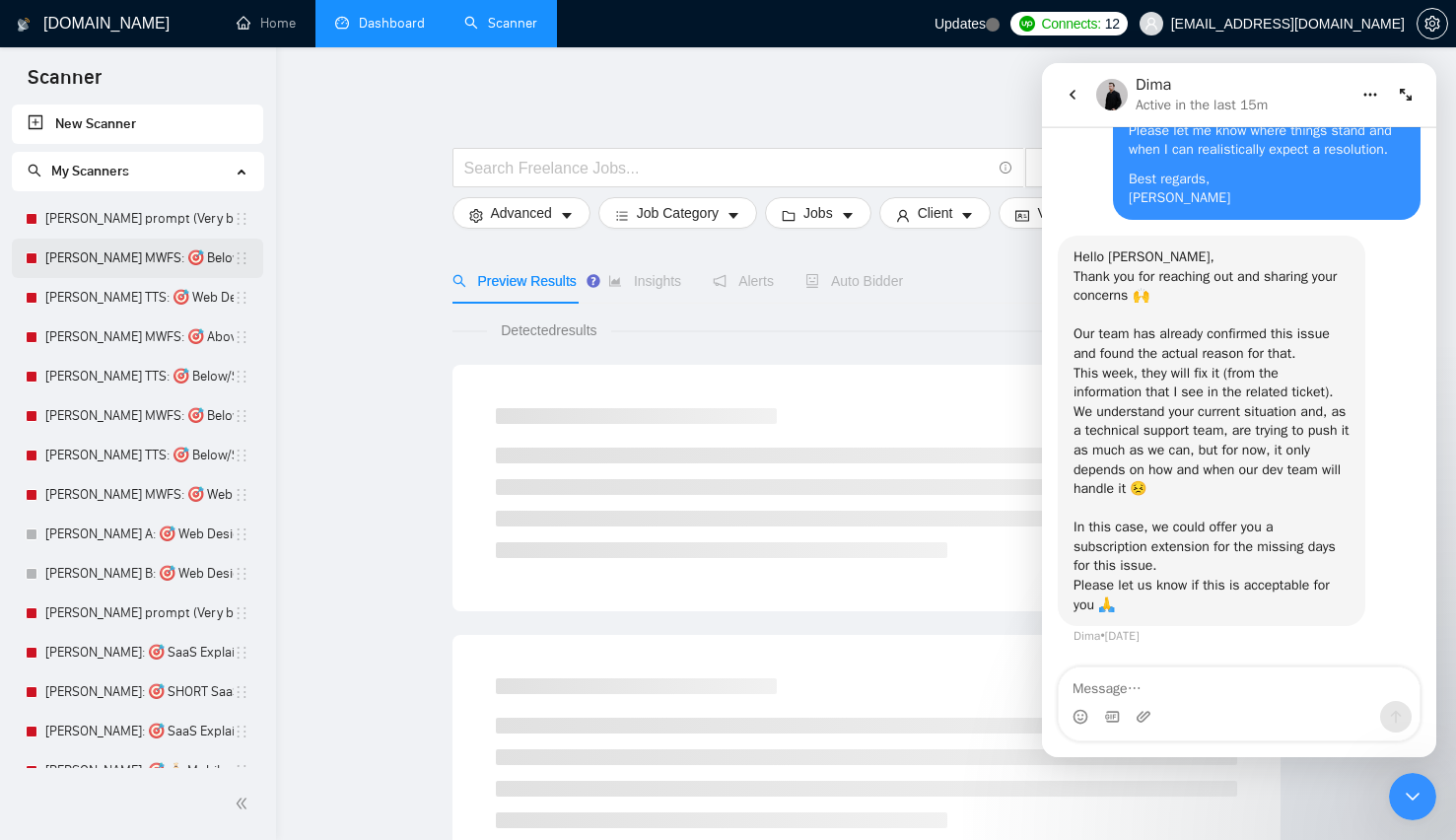 click on "Lazar MWFS: 🎯 Below/SHORT UI UX Web Design" at bounding box center [139, 258] 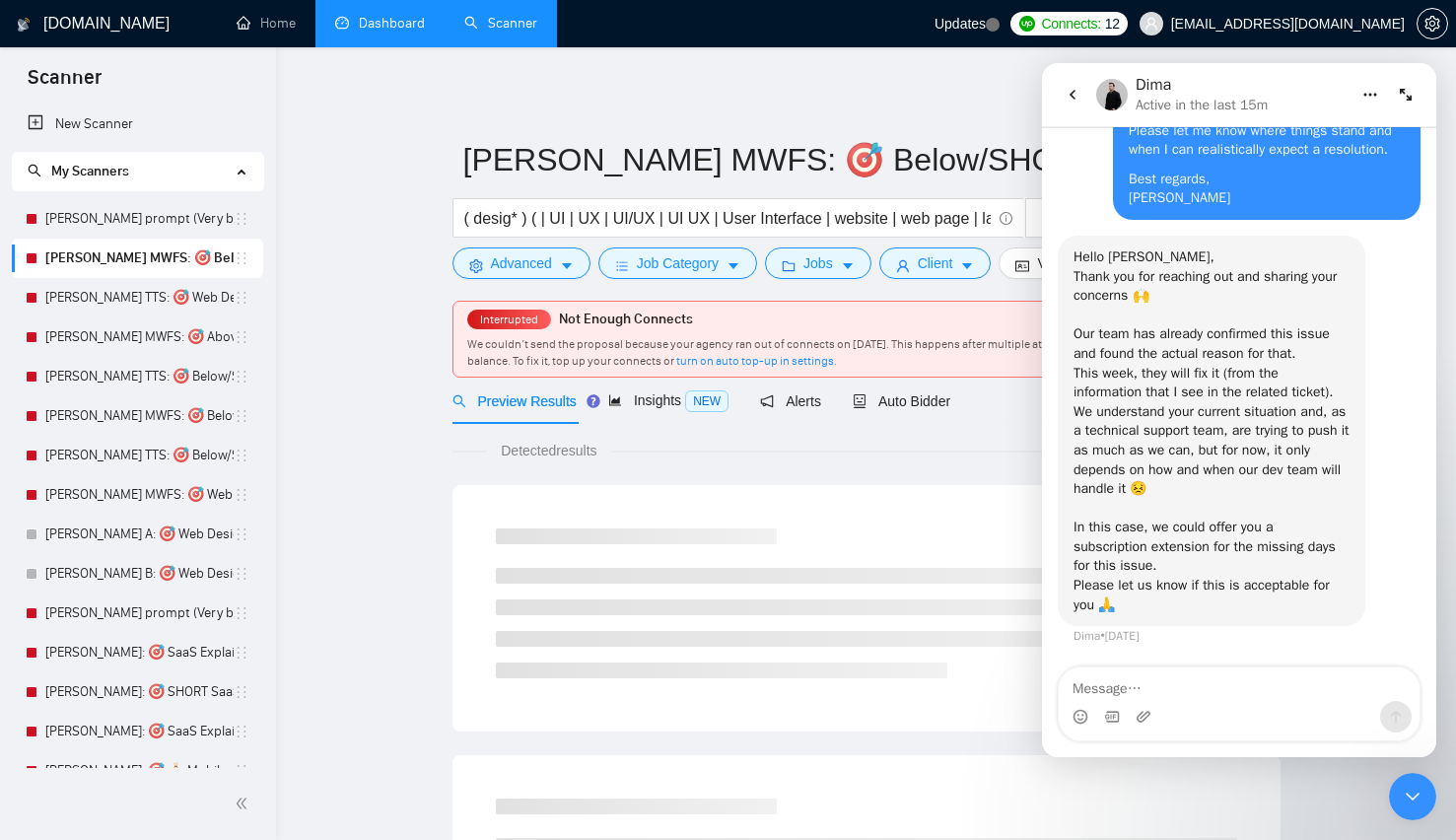 click on "Lazar MWFS: 🎯 Below/SHORT UI UX Web Design ( desig* ) ( | UI | UX | UI/UX | UI UX | User Interface | website | web page | landing page | page | web design ) Save Advanced   Job Category   Jobs   Client   Vendor   Reset All Interrupted Not Enough Connects We couldn’t send the proposal because your agency ran out of connects on April 22, 2025. This happens after multiple attempts to send proposals without enough balance. To fix it, top up your connects or   turn on auto top-up in settings. Preview Results Insights NEW Alerts Auto Bidder Detected   results" at bounding box center [866, 945] 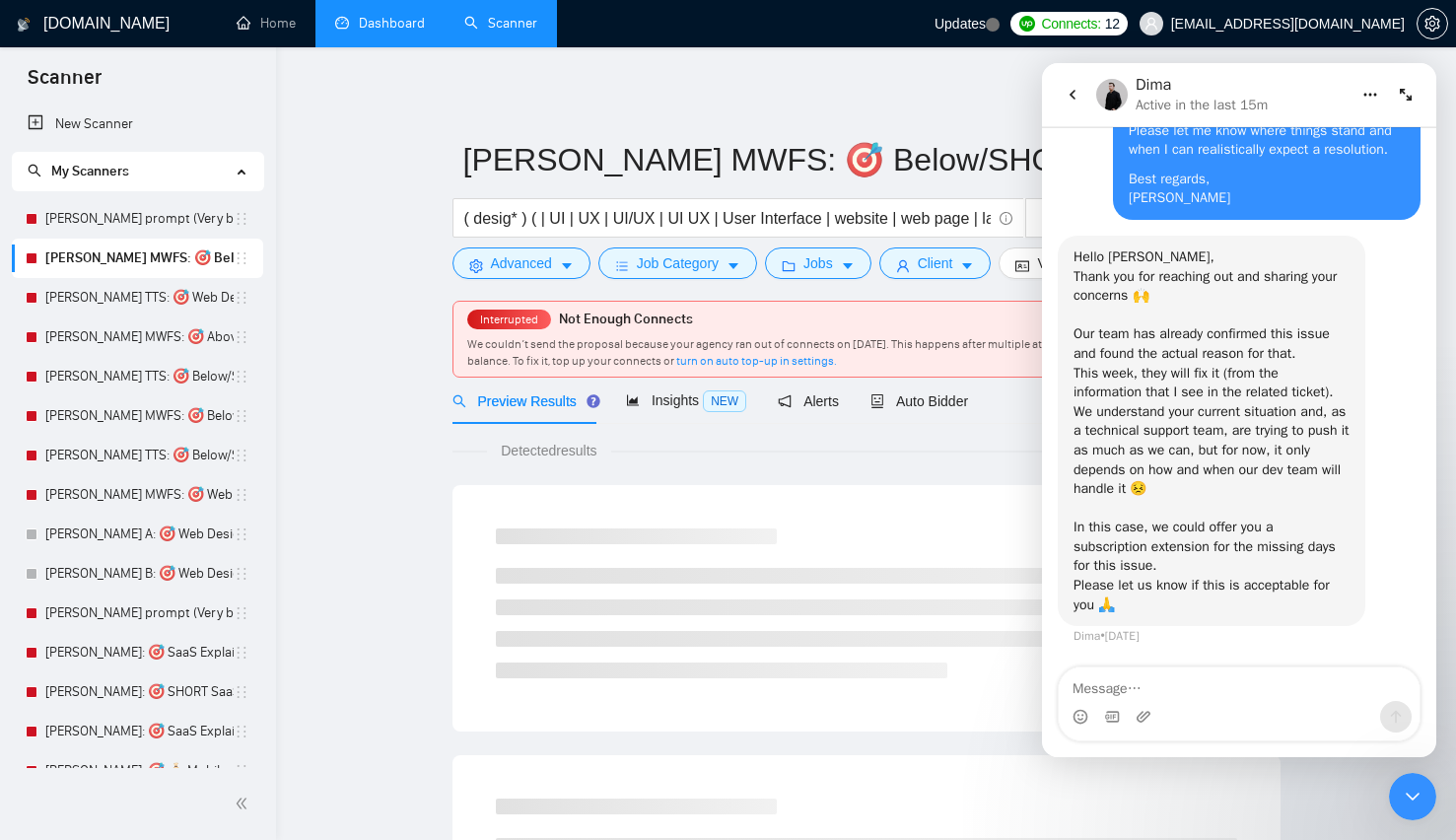 click 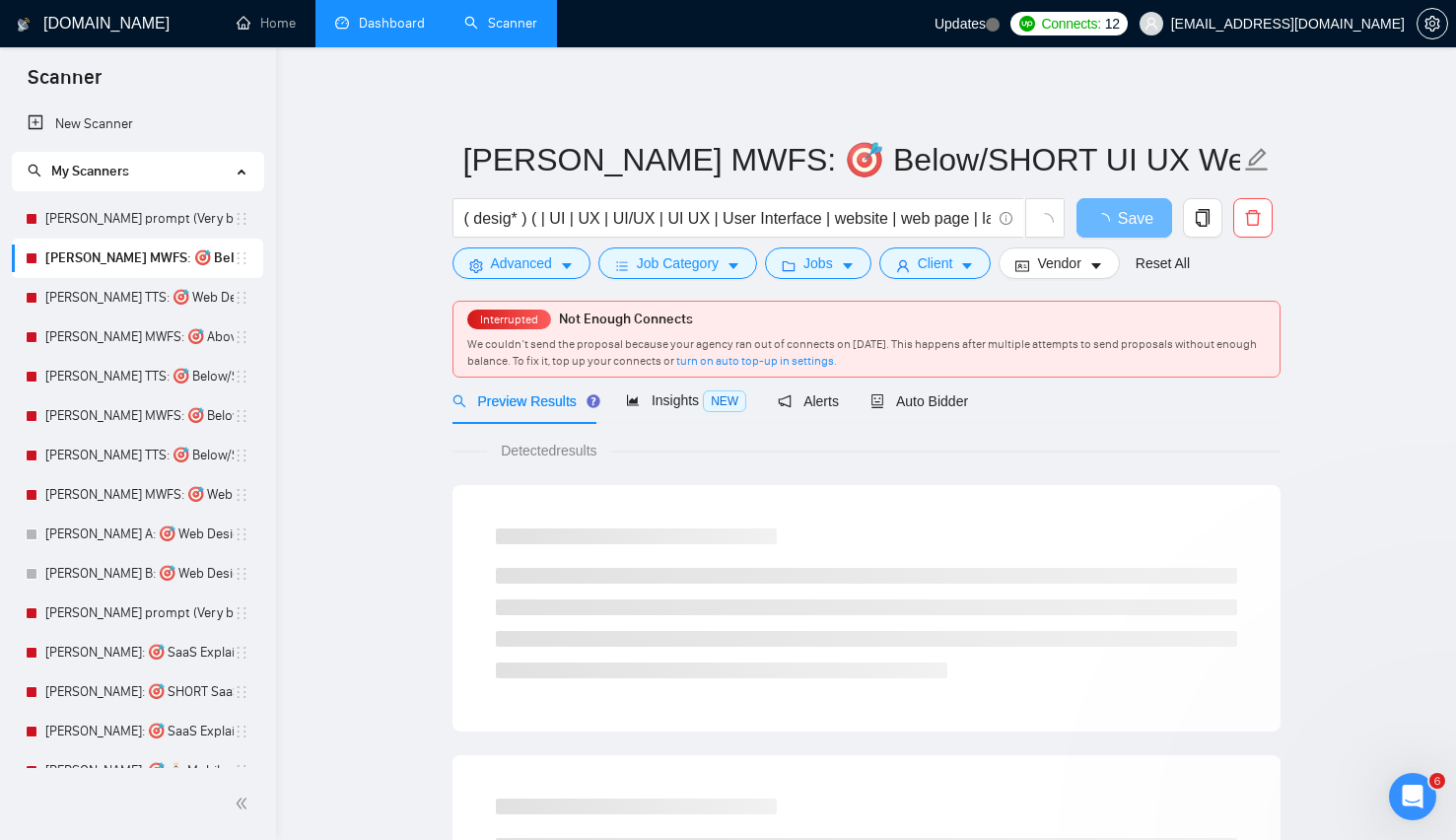 scroll, scrollTop: 0, scrollLeft: 0, axis: both 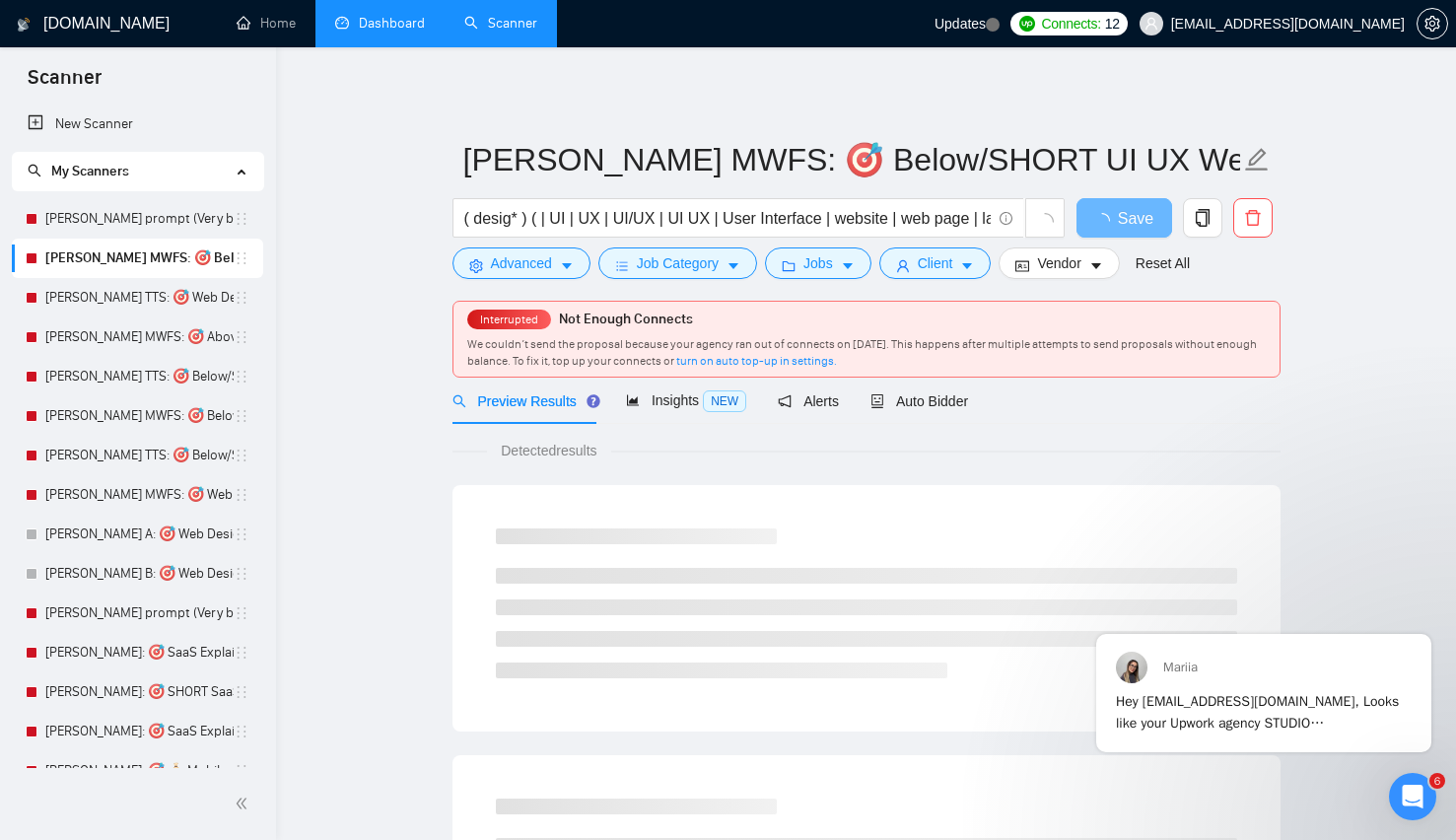 click on "Lazar MWFS: 🎯 Below/SHORT UI UX Web Design ( desig* ) ( | UI | UX | UI/UX | UI UX | User Interface | website | web page | landing page | page | web design ) Save Advanced   Job Category   Jobs   Client   Vendor   Reset All Interrupted Not Enough Connects We couldn’t send the proposal because your agency ran out of connects on April 22, 2025. This happens after multiple attempts to send proposals without enough balance. To fix it, top up your connects or   turn on auto top-up in settings. Preview Results Insights NEW Alerts Auto Bidder Detected   results" at bounding box center [866, 945] 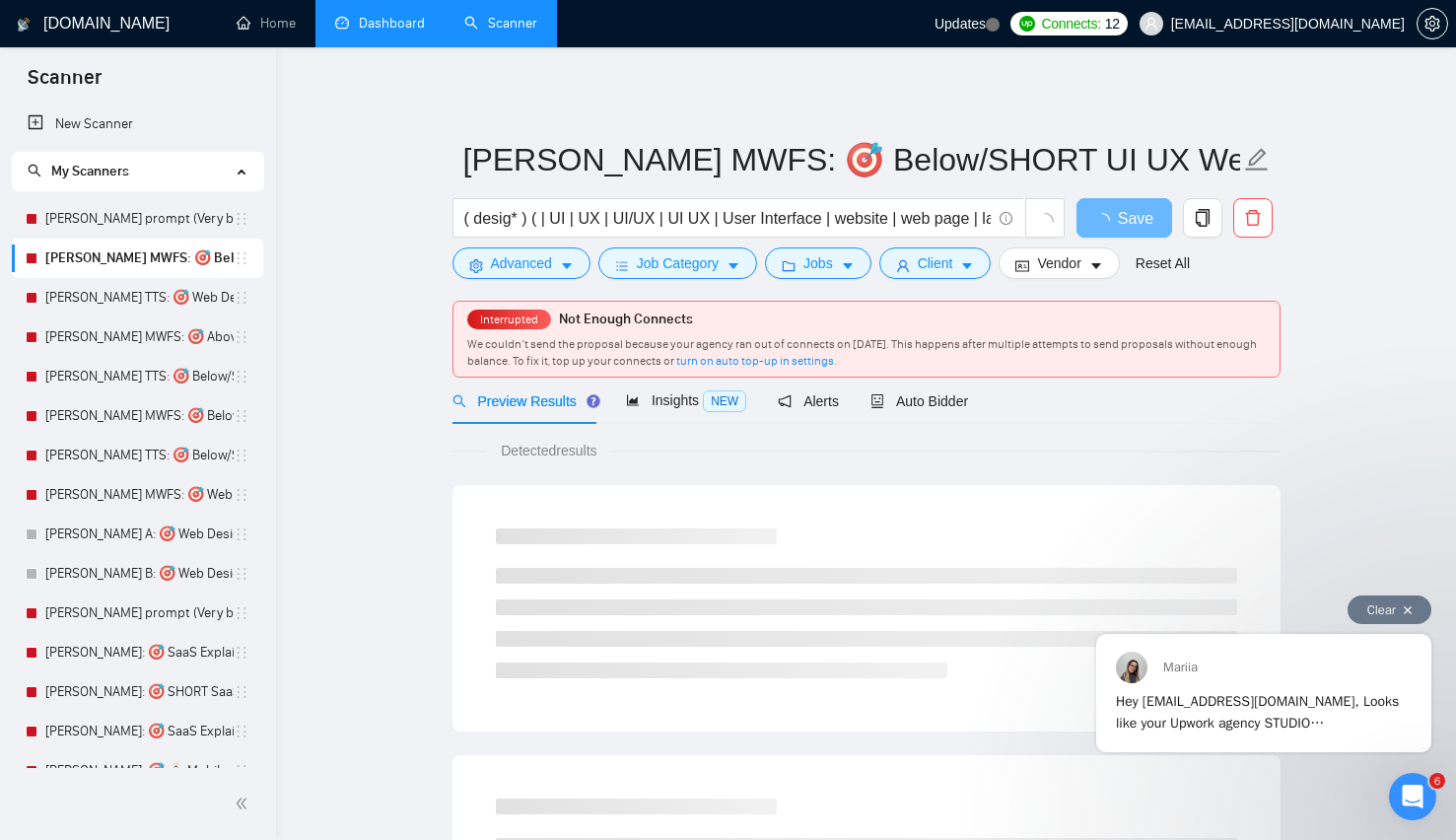 click on "Clear" at bounding box center (1389, 609) 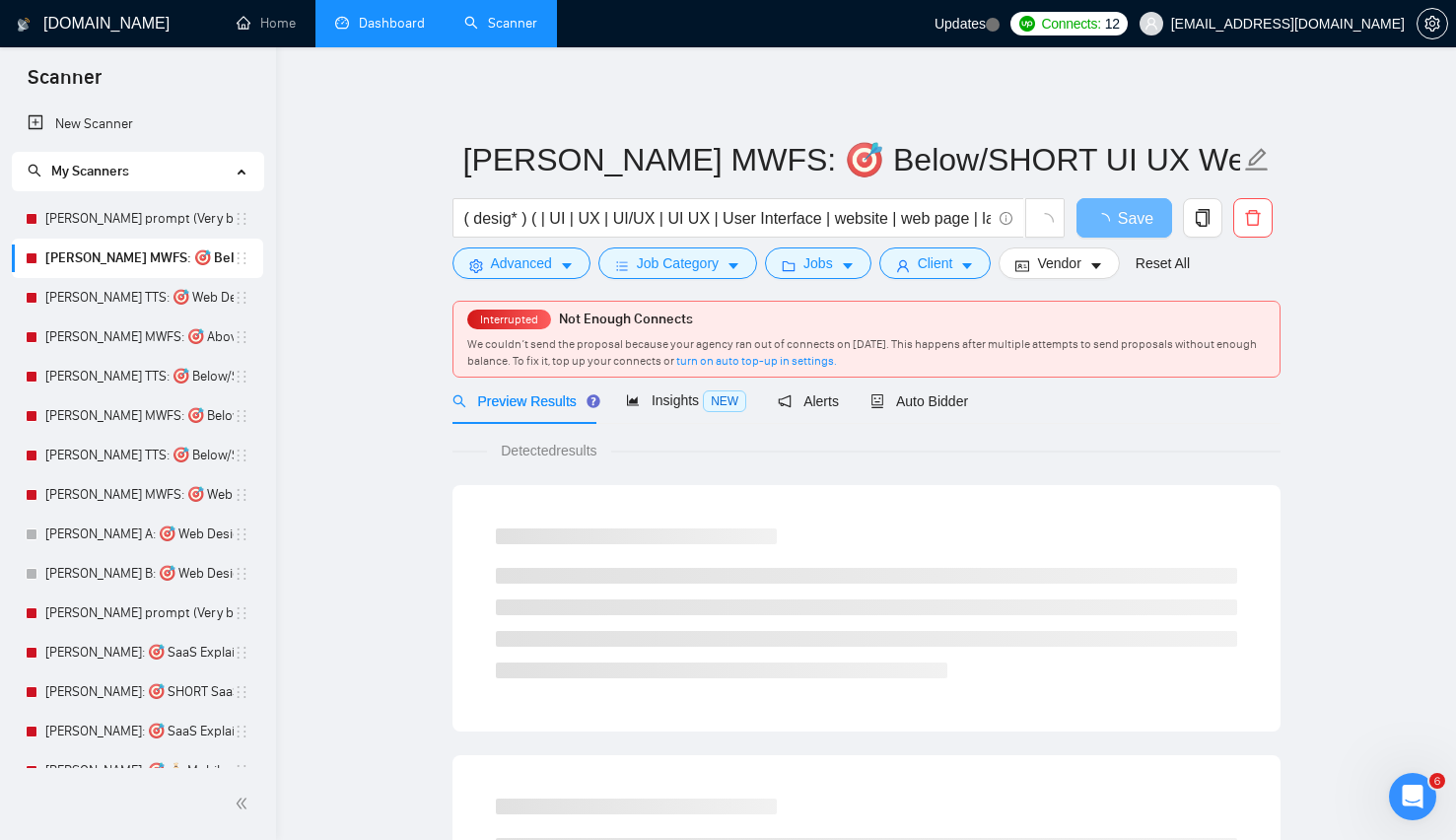 click on "Lazar MWFS: 🎯 Below/SHORT UI UX Web Design ( desig* ) ( | UI | UX | UI/UX | UI UX | User Interface | website | web page | landing page | page | web design ) Save Advanced   Job Category   Jobs   Client   Vendor   Reset All Interrupted Not Enough Connects We couldn’t send the proposal because your agency ran out of connects on April 22, 2025. This happens after multiple attempts to send proposals without enough balance. To fix it, top up your connects or   turn on auto top-up in settings. Preview Results Insights NEW Alerts Auto Bidder Detected   results" at bounding box center (866, 945) 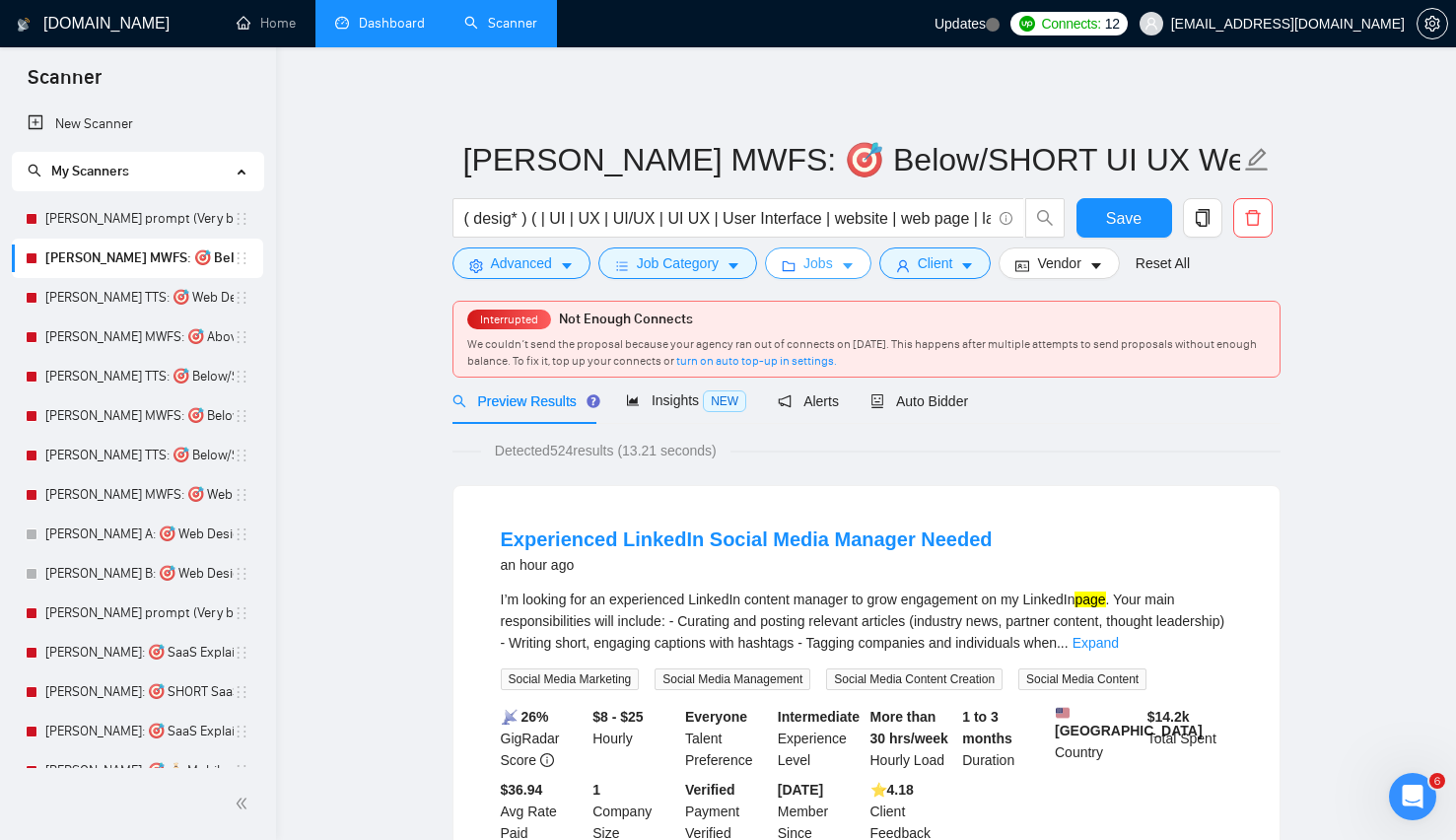 click at bounding box center [848, 265] 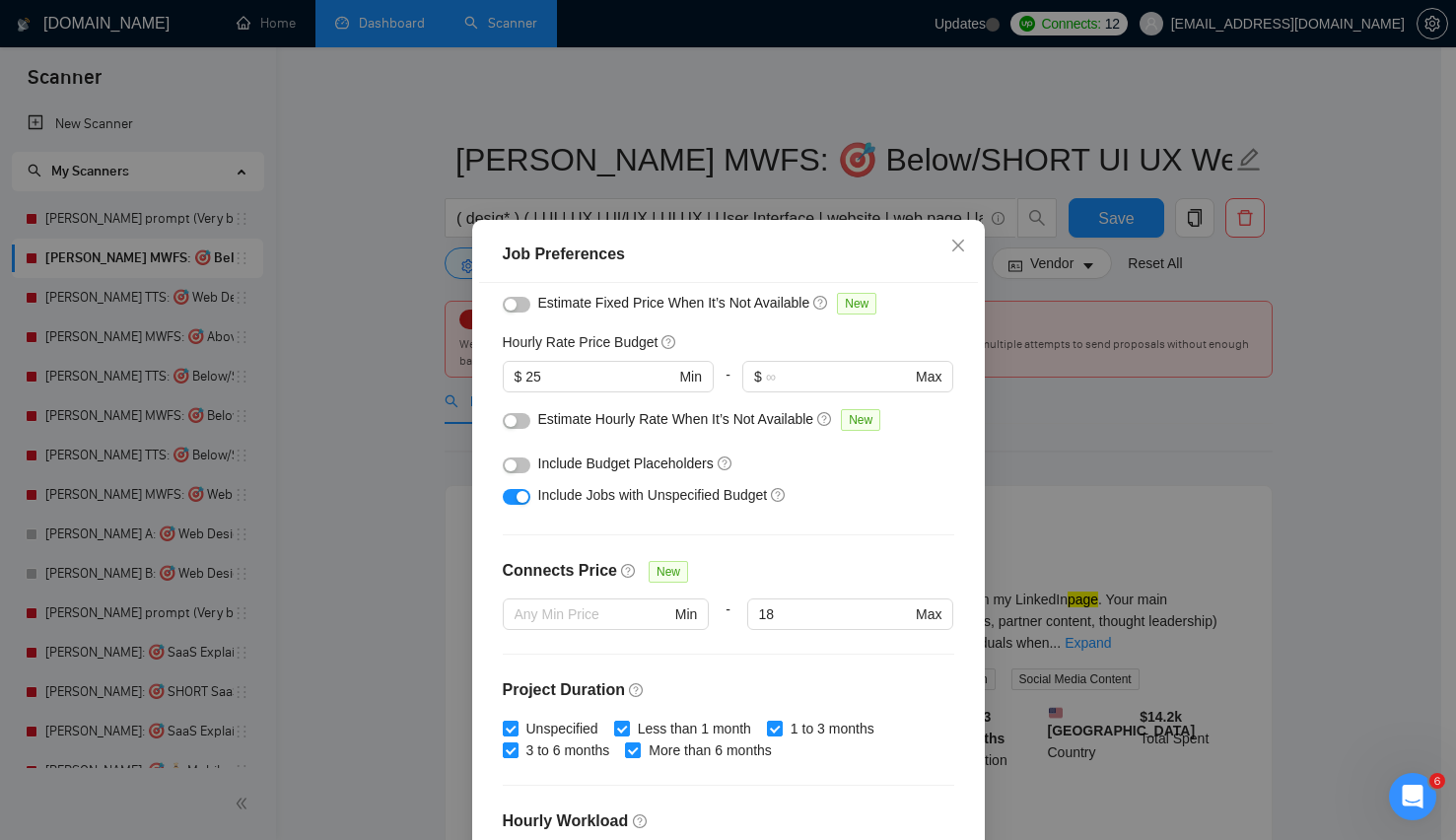 scroll, scrollTop: 524, scrollLeft: 0, axis: vertical 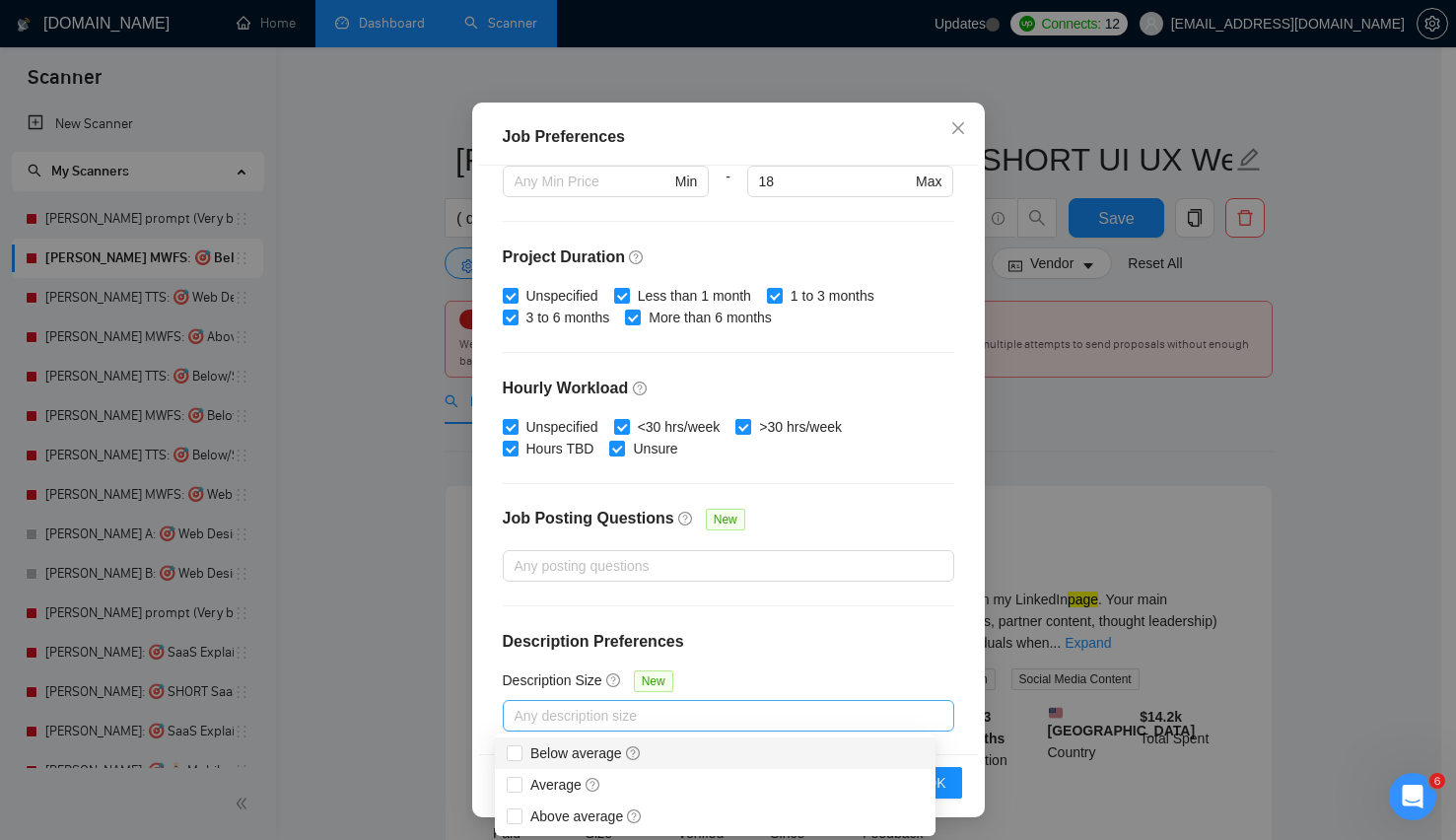 click at bounding box center [719, 716] 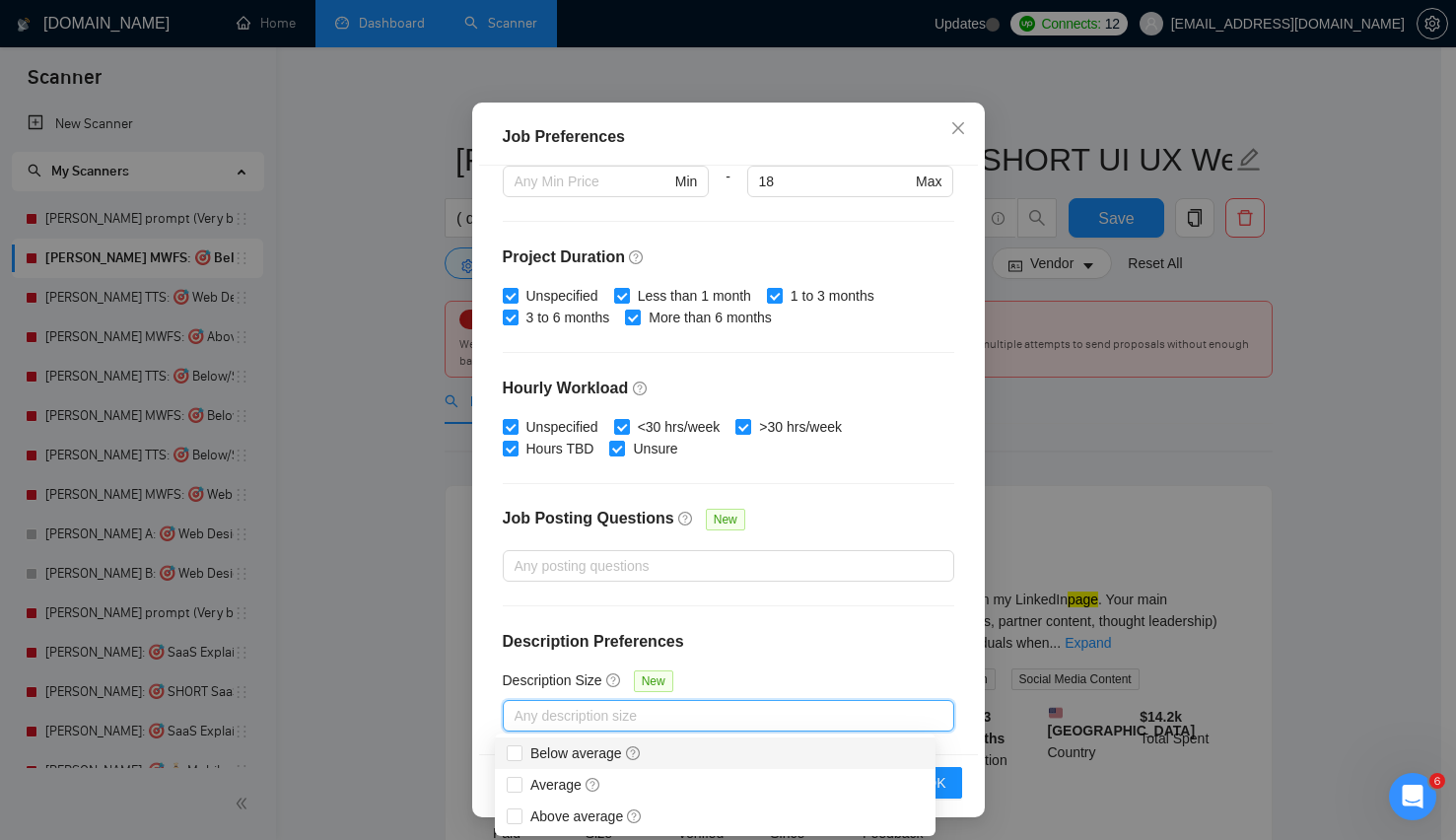 click on "Below average" at bounding box center [586, 753] 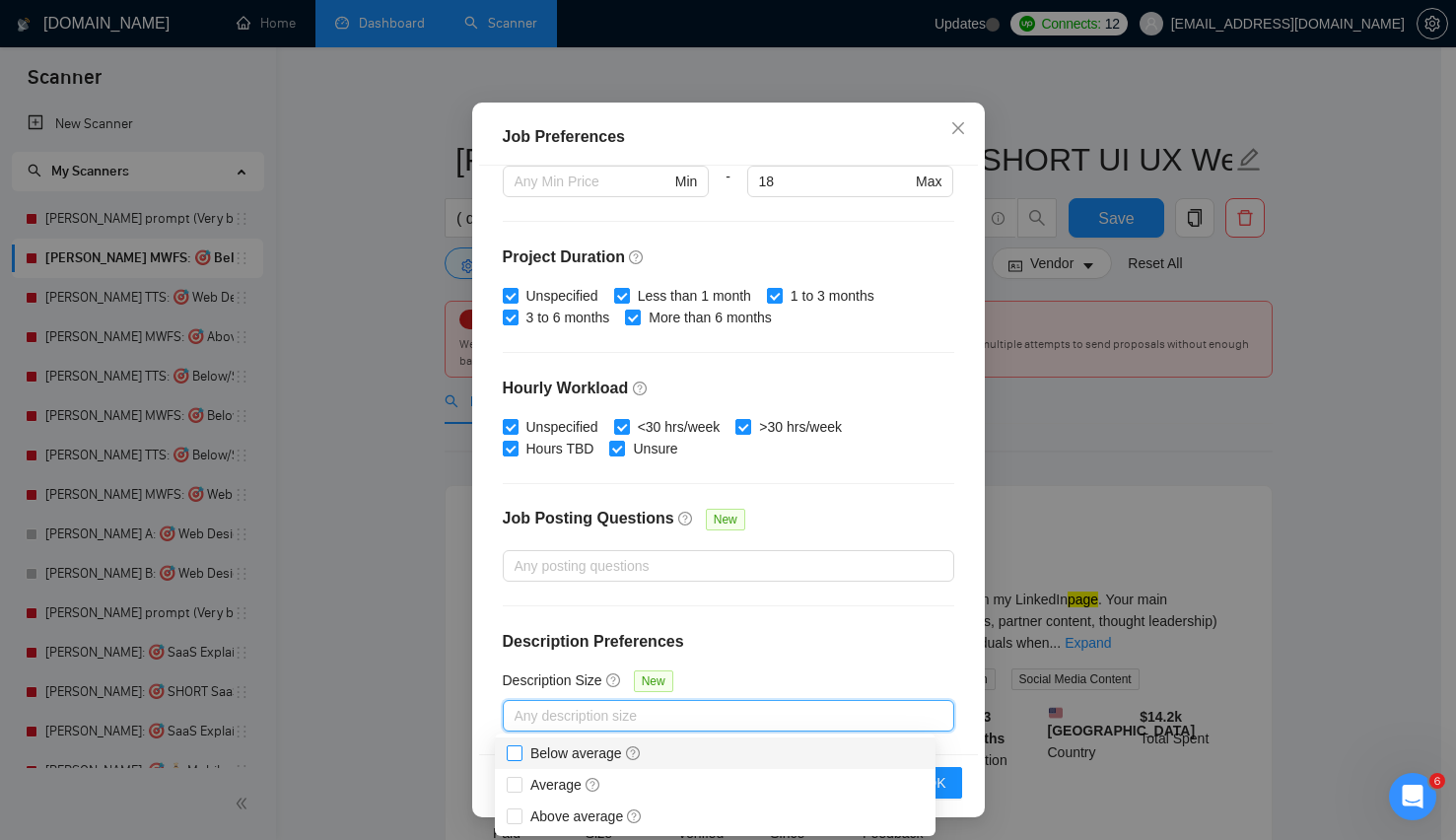 click on "Below average" at bounding box center (514, 752) 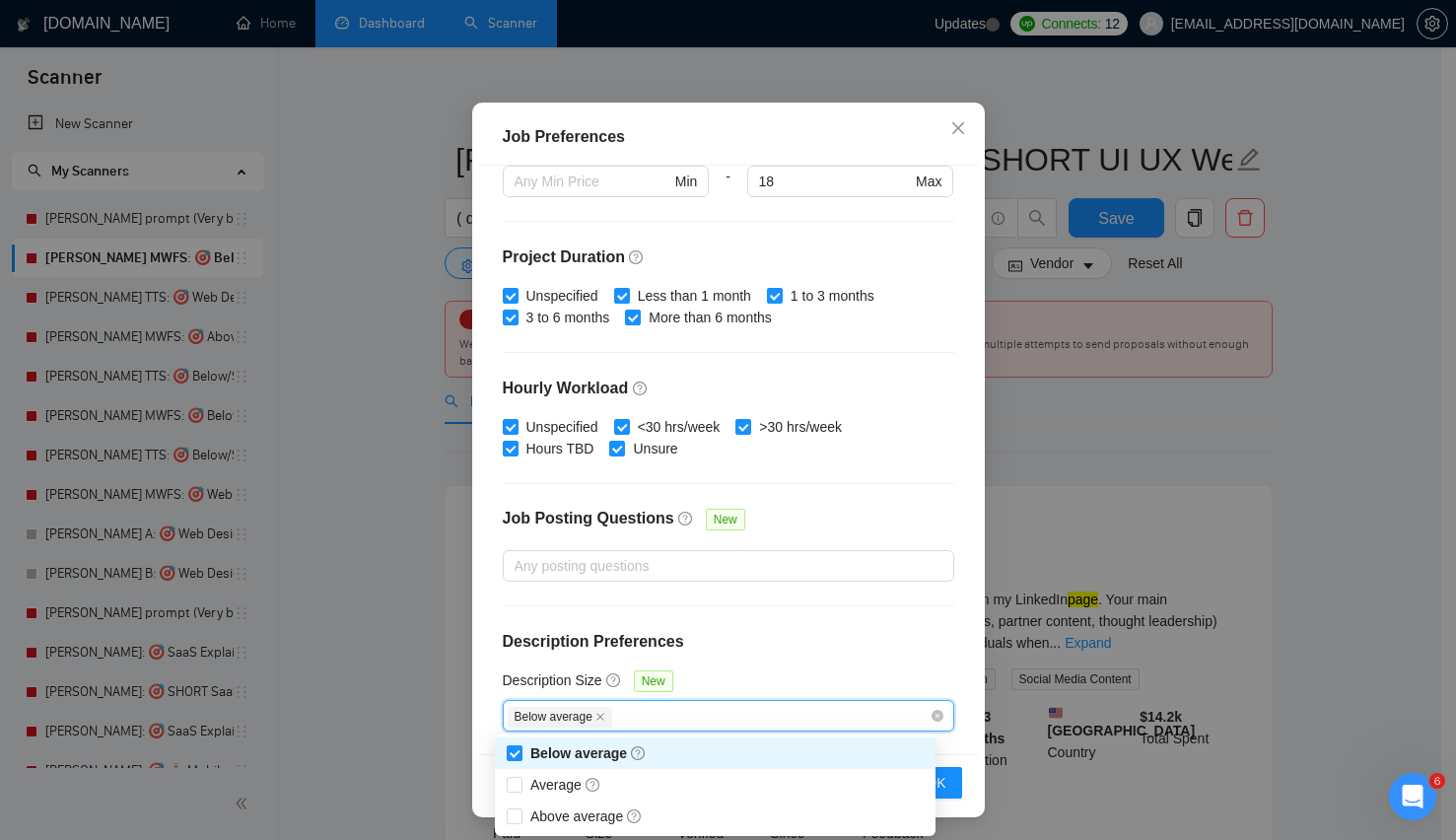 click on "Description Preferences" at bounding box center [728, 642] 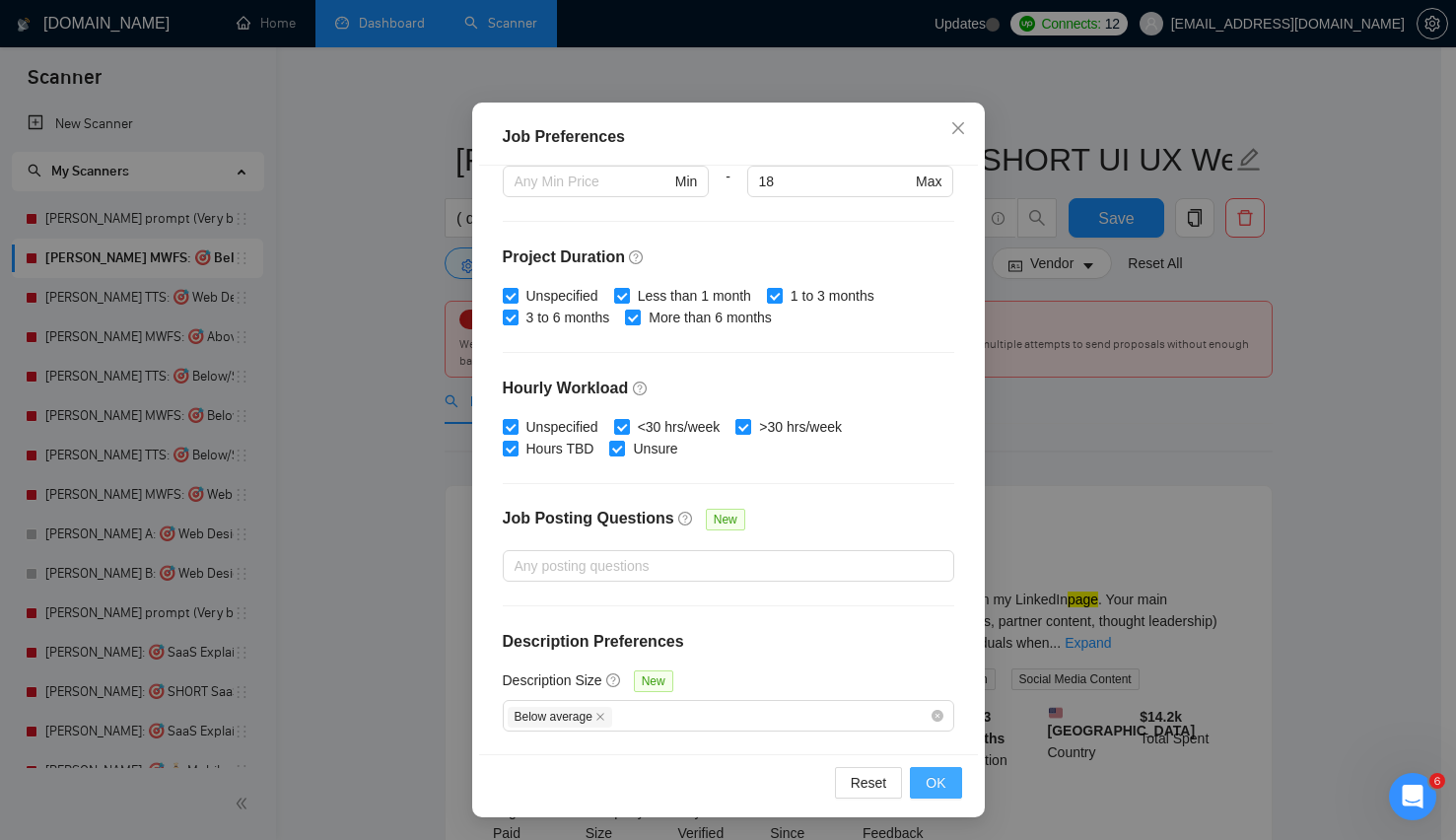 click on "OK" at bounding box center (936, 783) 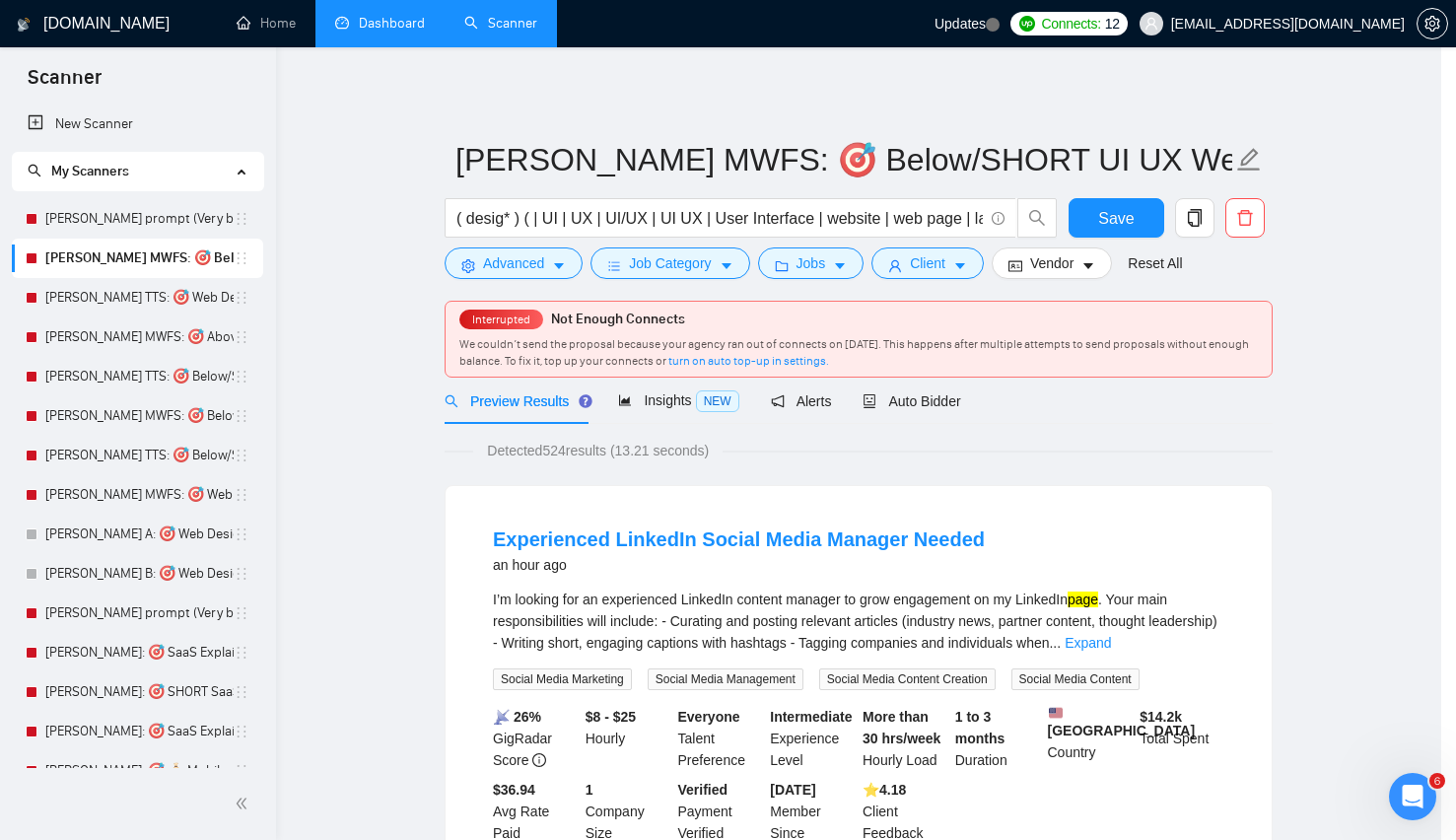 scroll, scrollTop: 16, scrollLeft: 0, axis: vertical 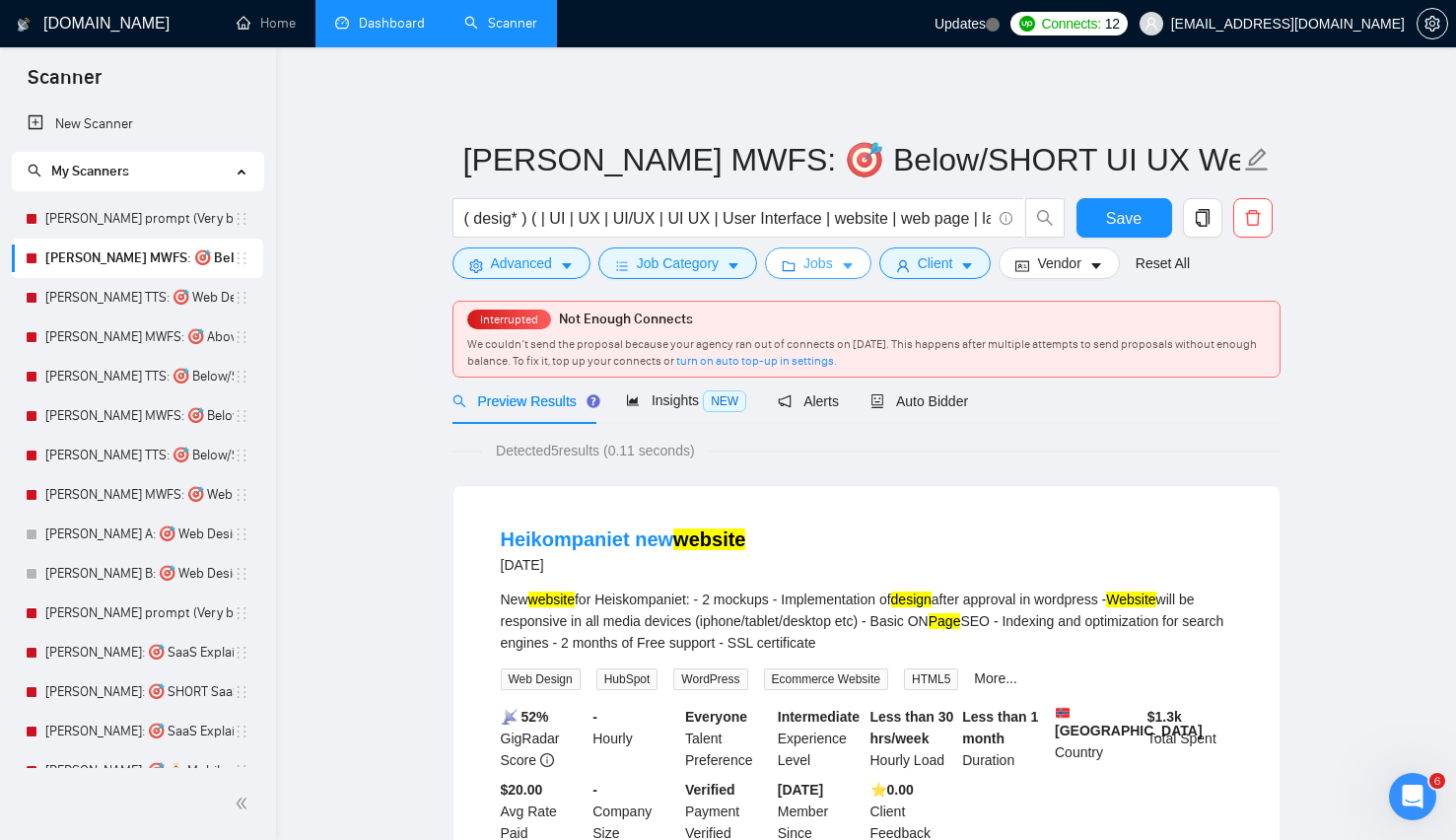 click on "Jobs" at bounding box center [818, 263] 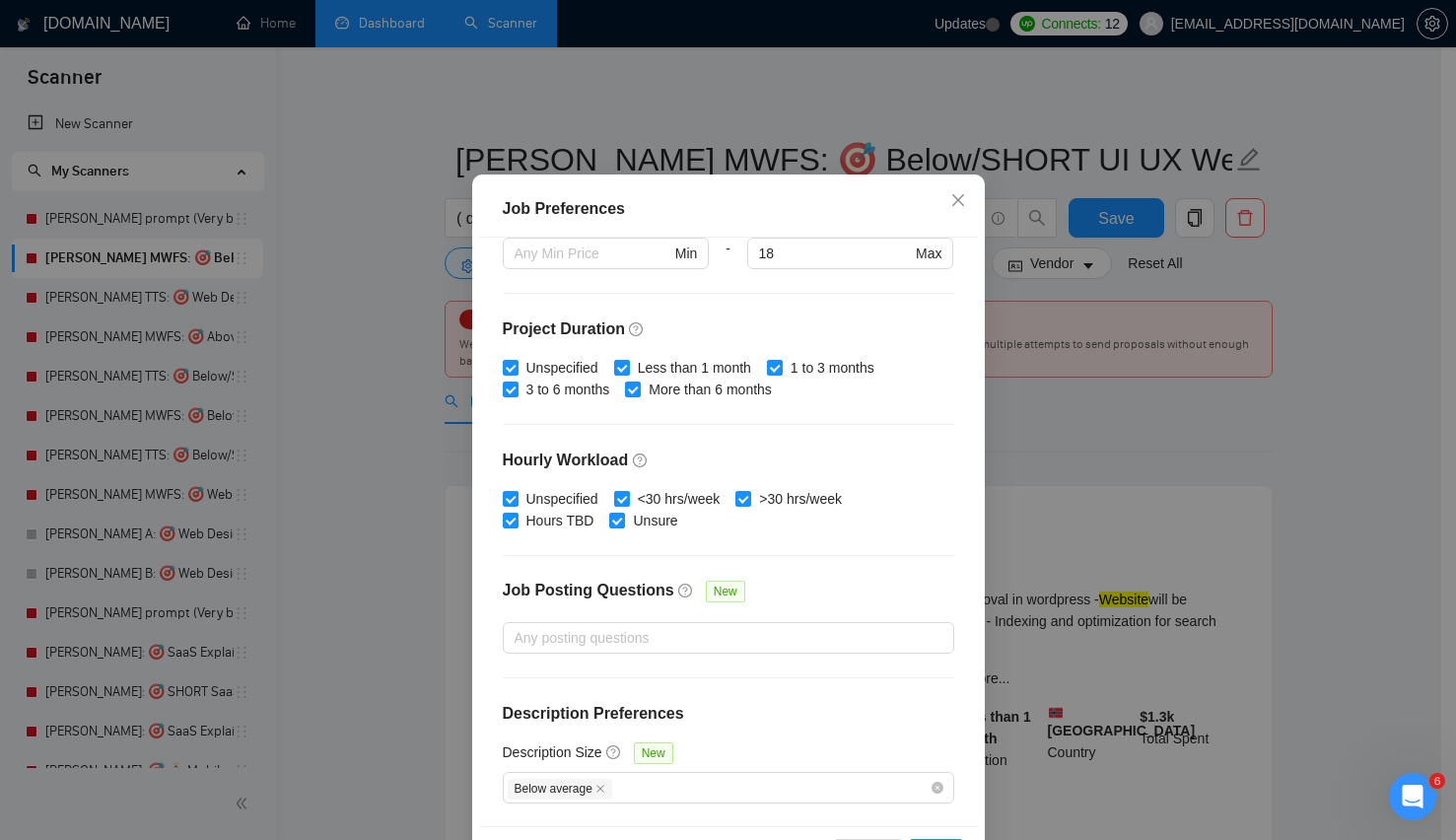 scroll, scrollTop: 117, scrollLeft: 0, axis: vertical 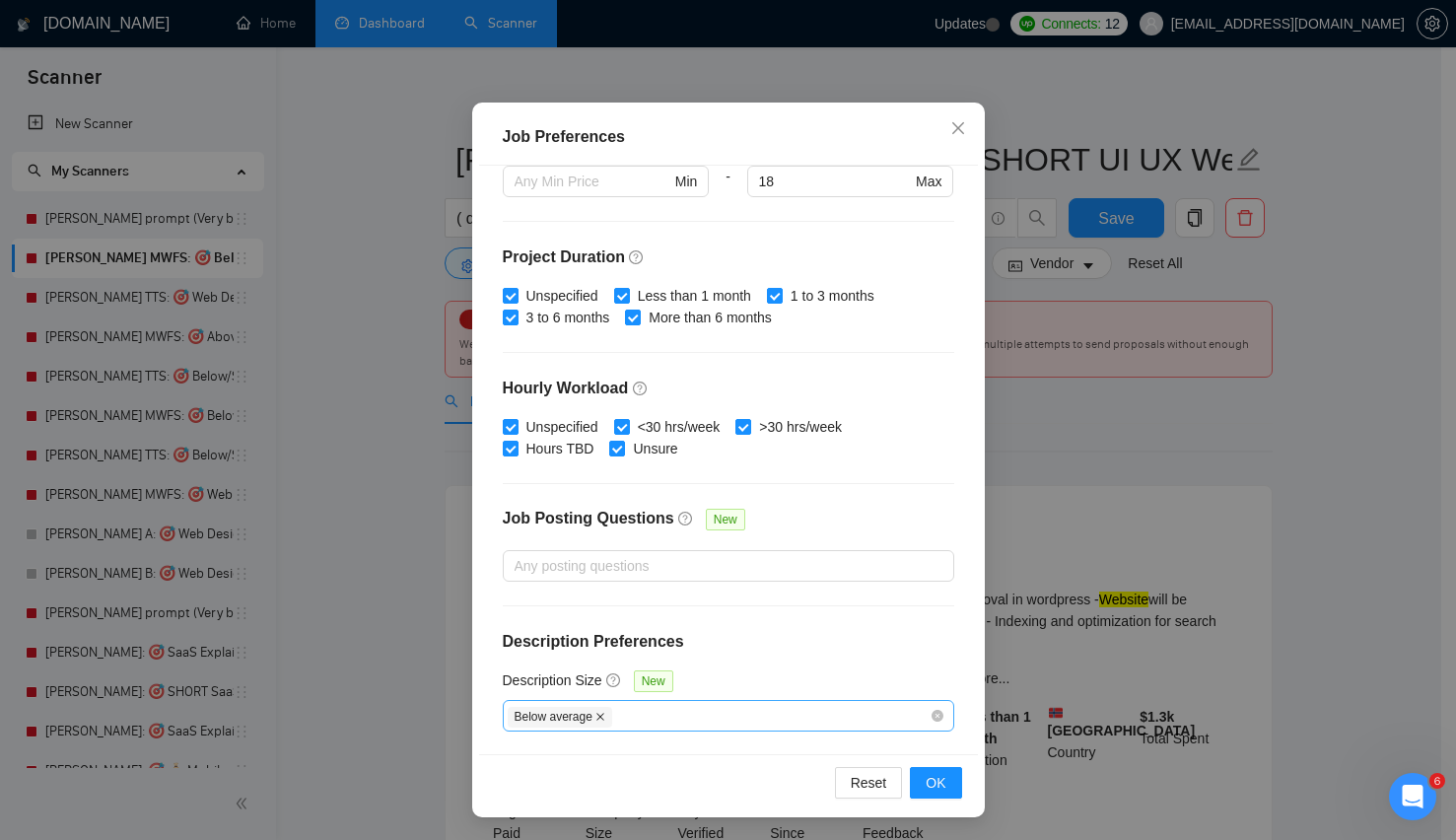 click 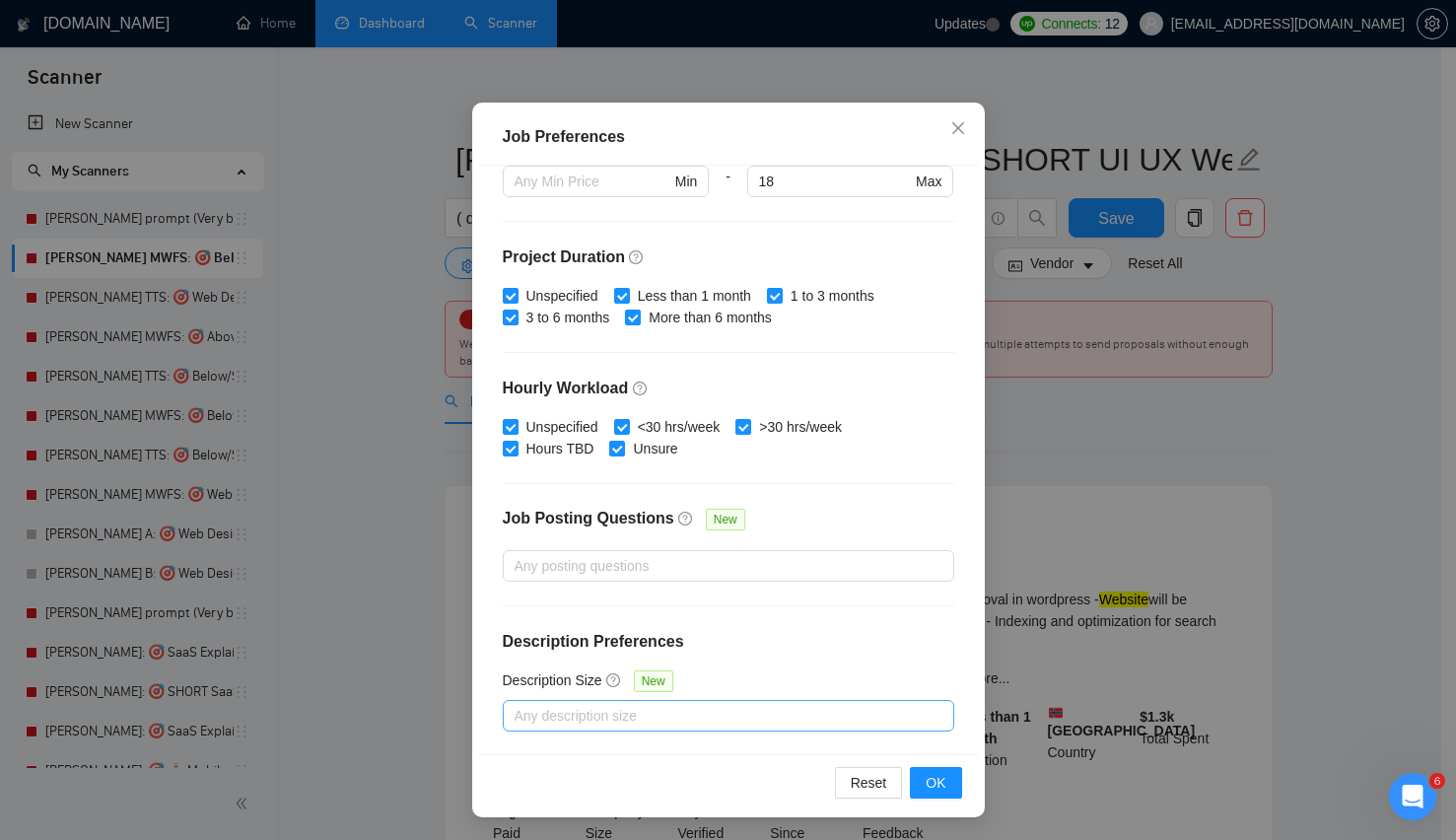 click at bounding box center (719, 716) 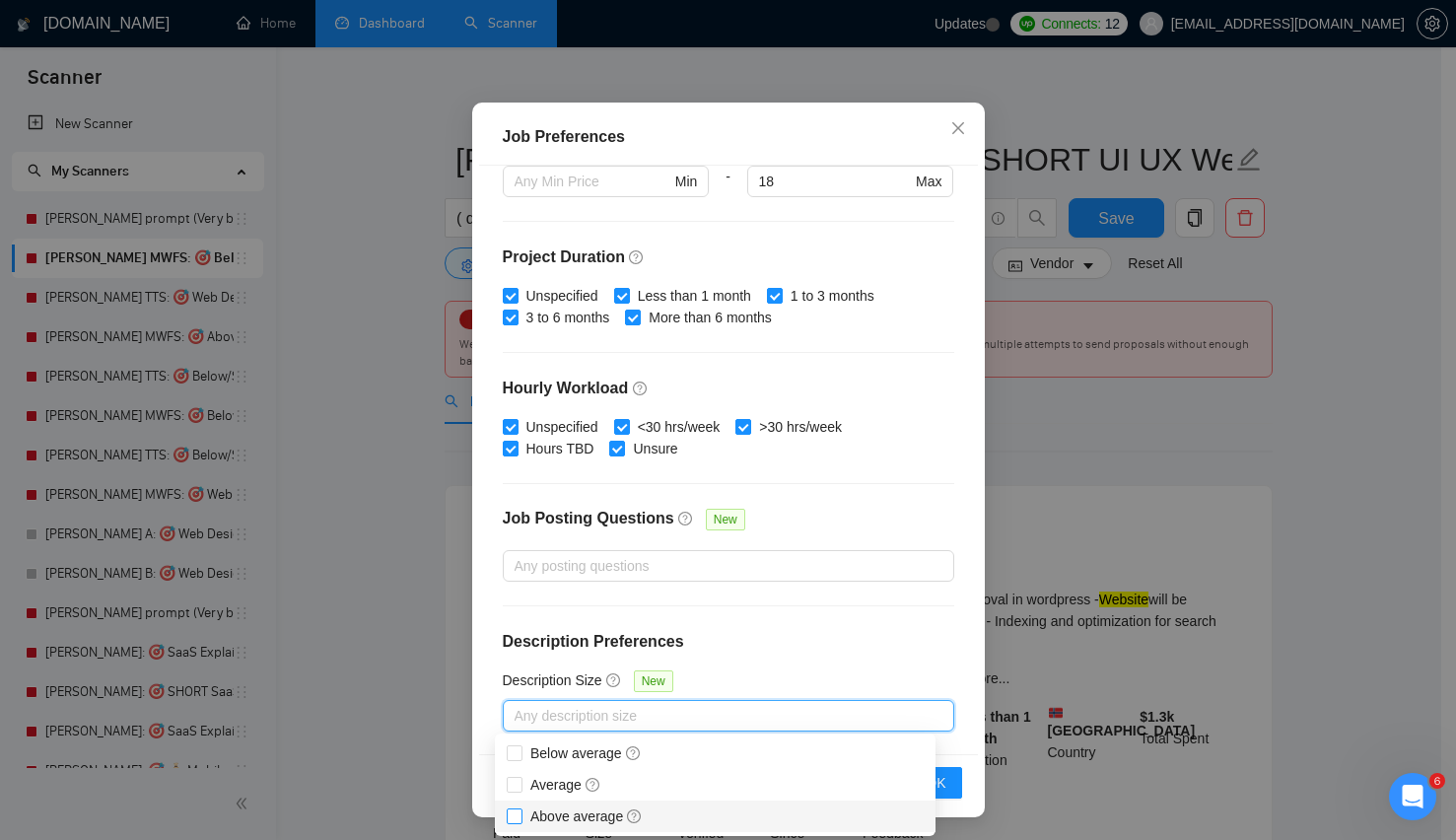 click on "Above average" at bounding box center (587, 816) 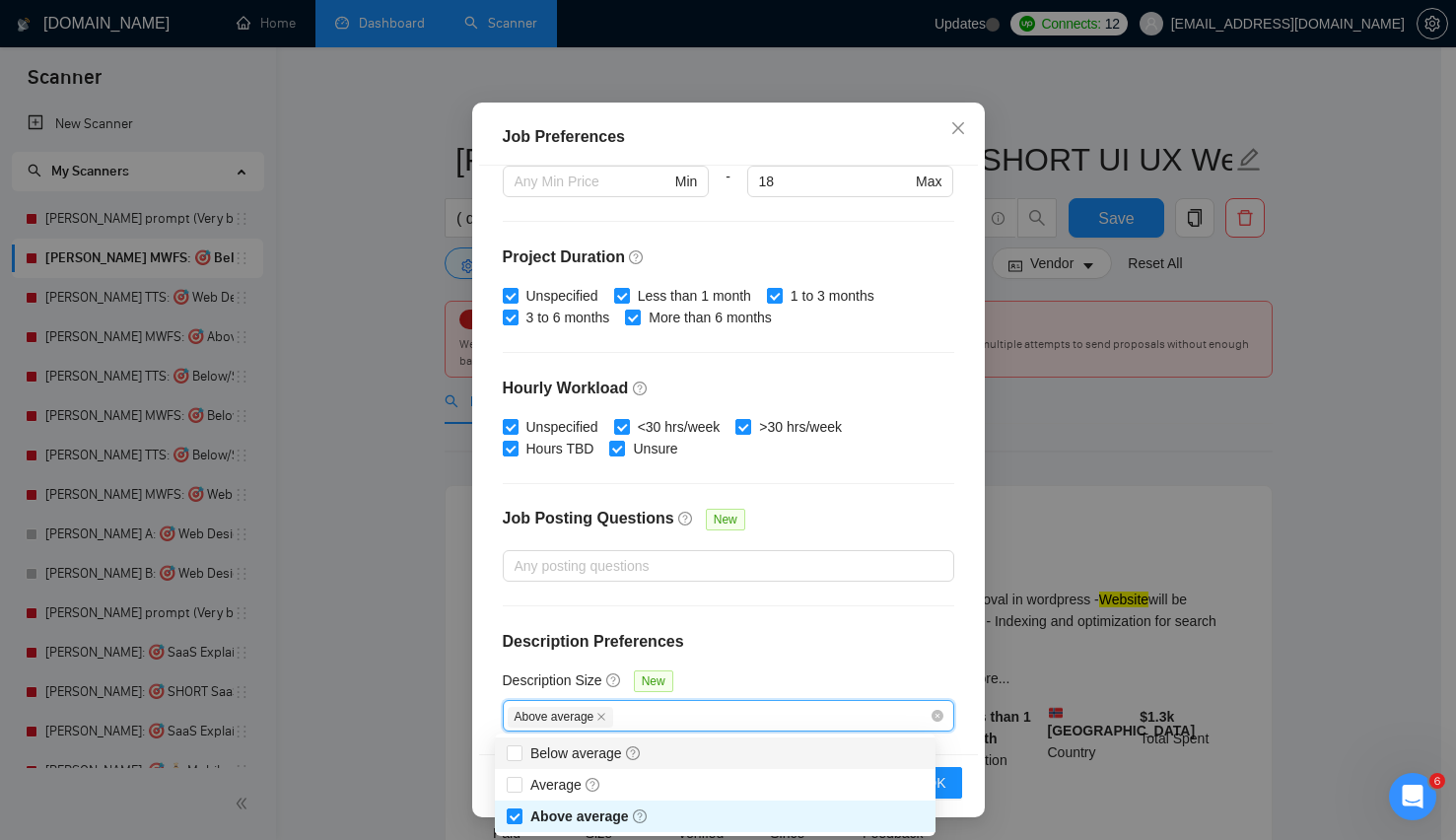 click on "Description Size New" at bounding box center (728, 684) 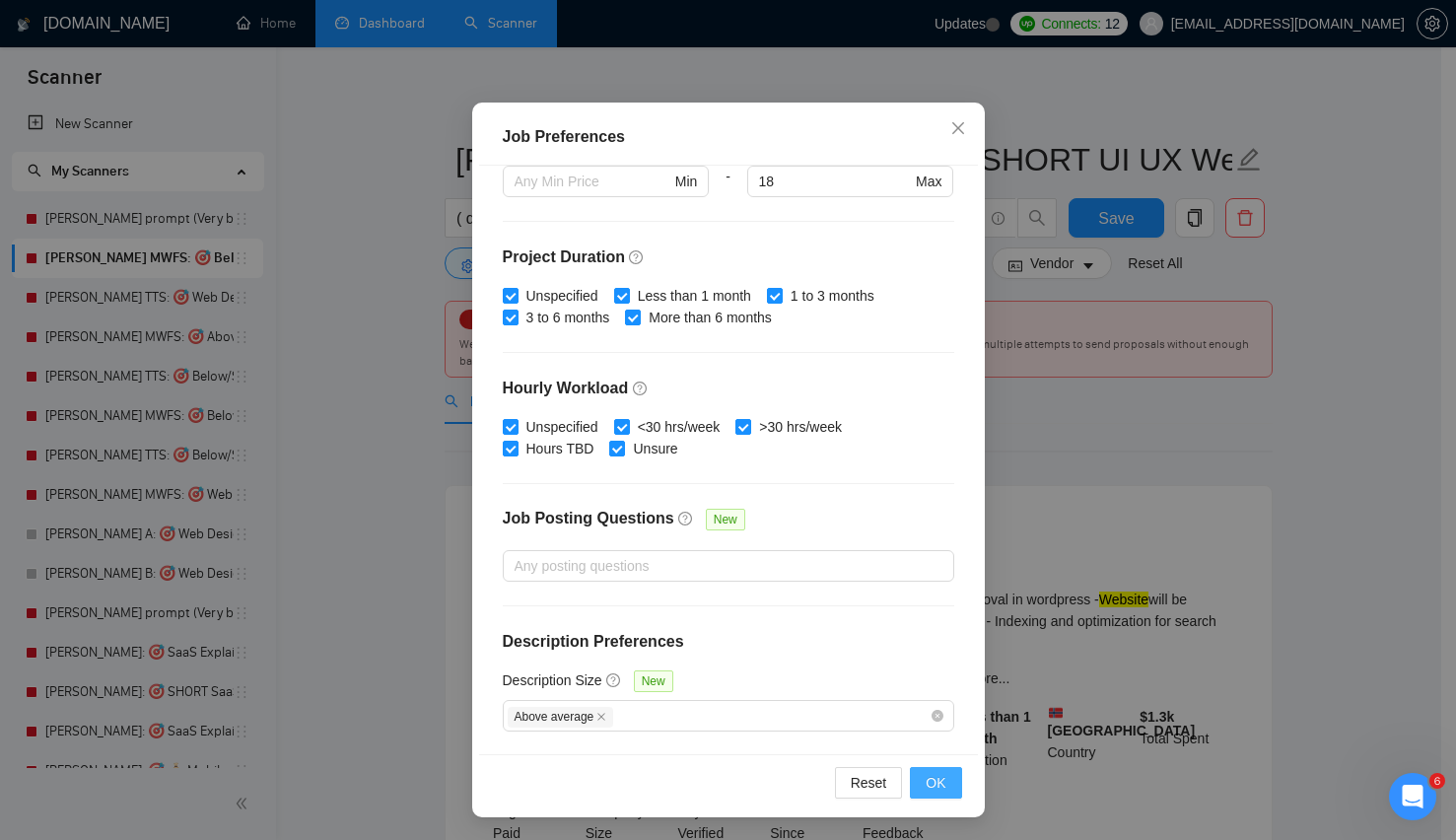 click on "OK" at bounding box center [936, 783] 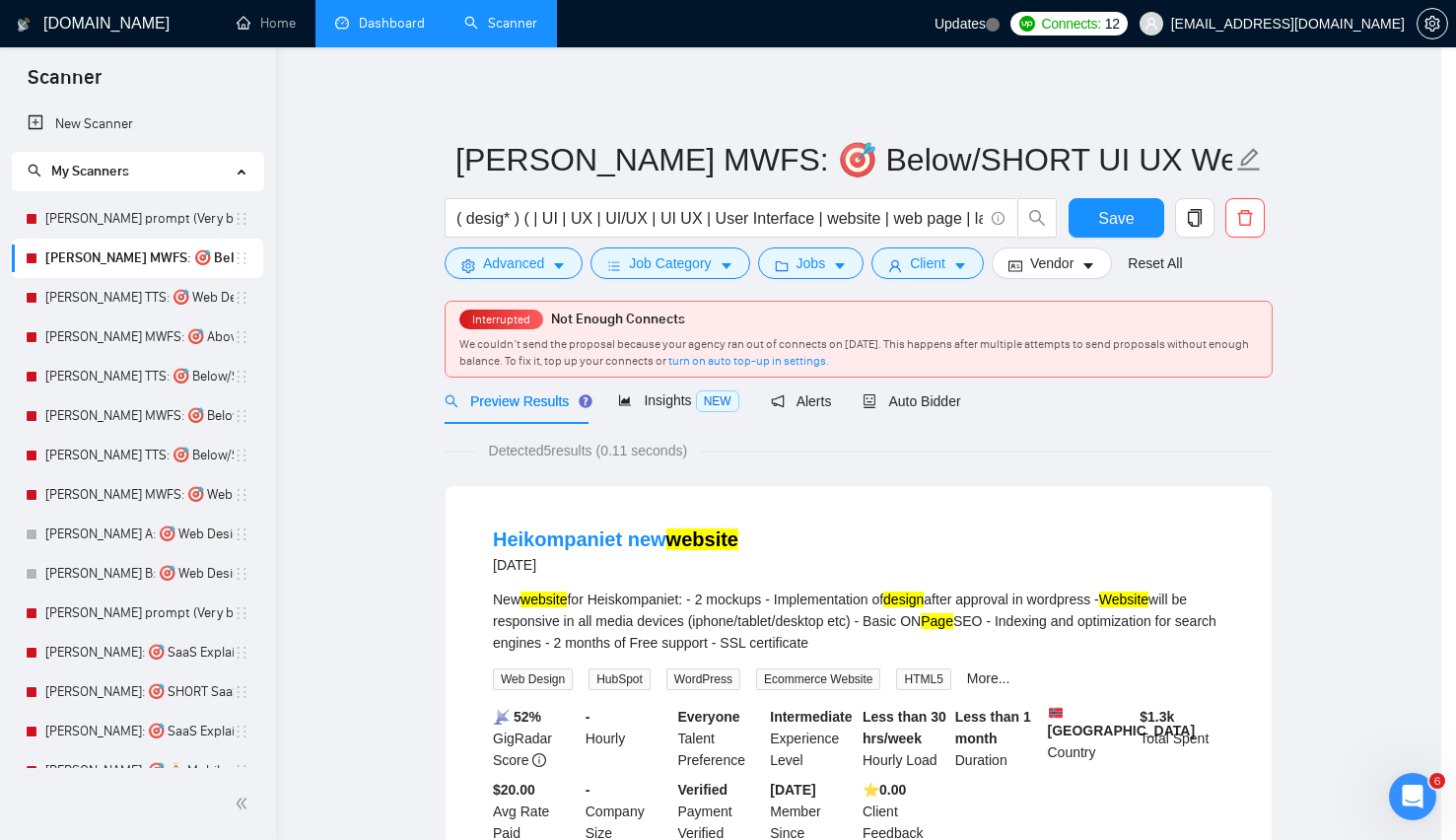 scroll, scrollTop: 16, scrollLeft: 0, axis: vertical 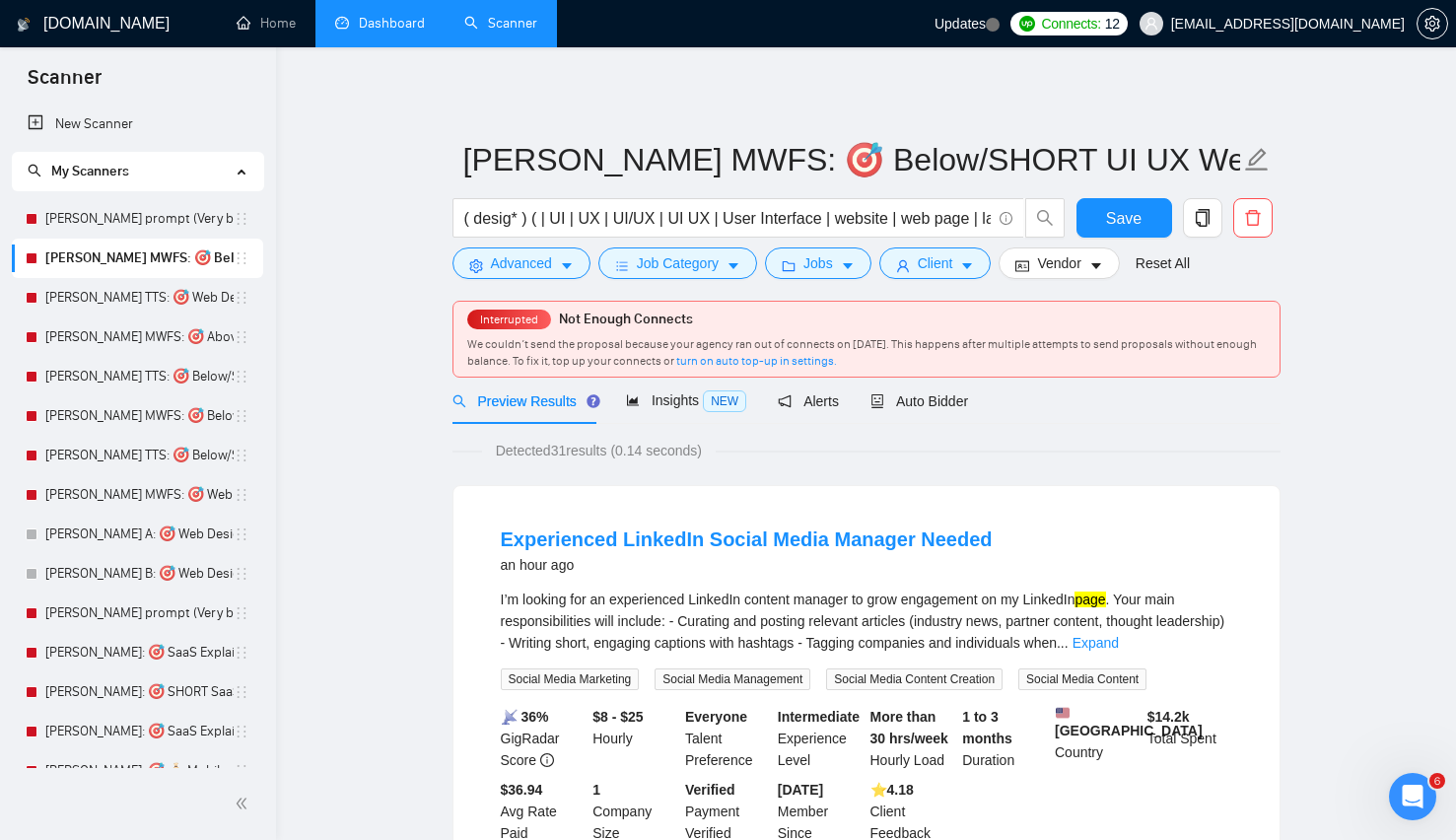 click 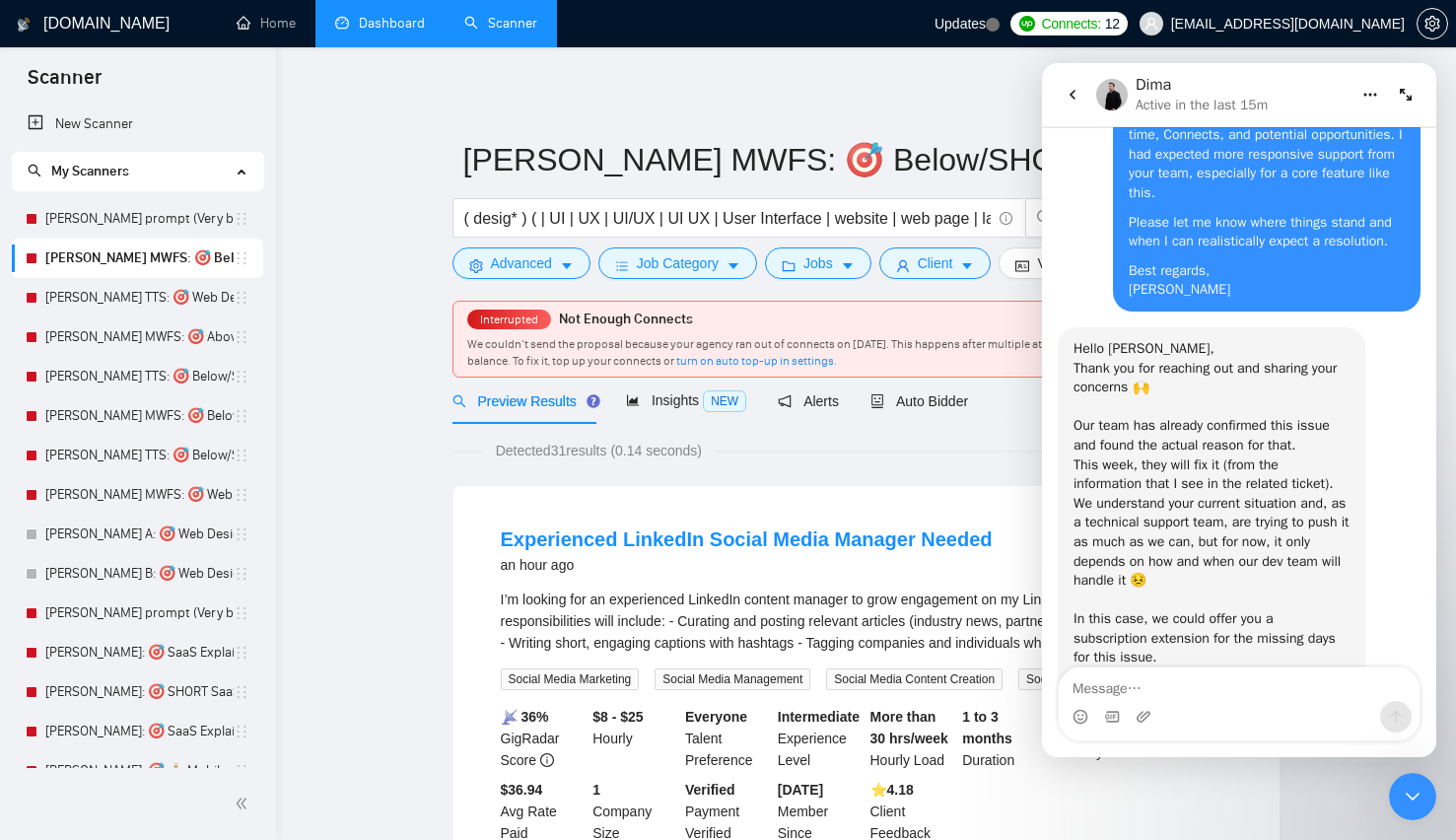 scroll, scrollTop: 4042, scrollLeft: 0, axis: vertical 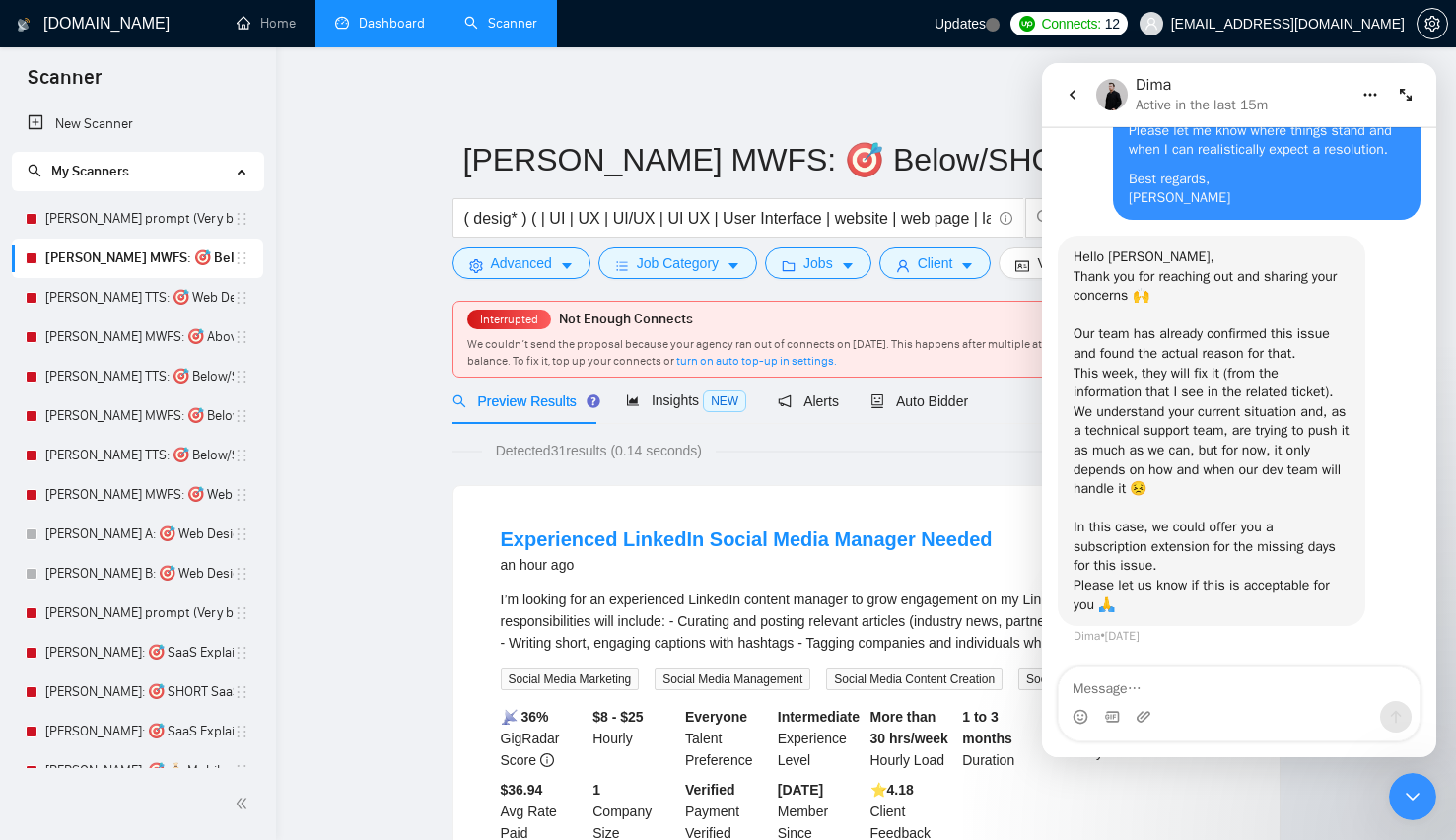 click at bounding box center (1239, 684) 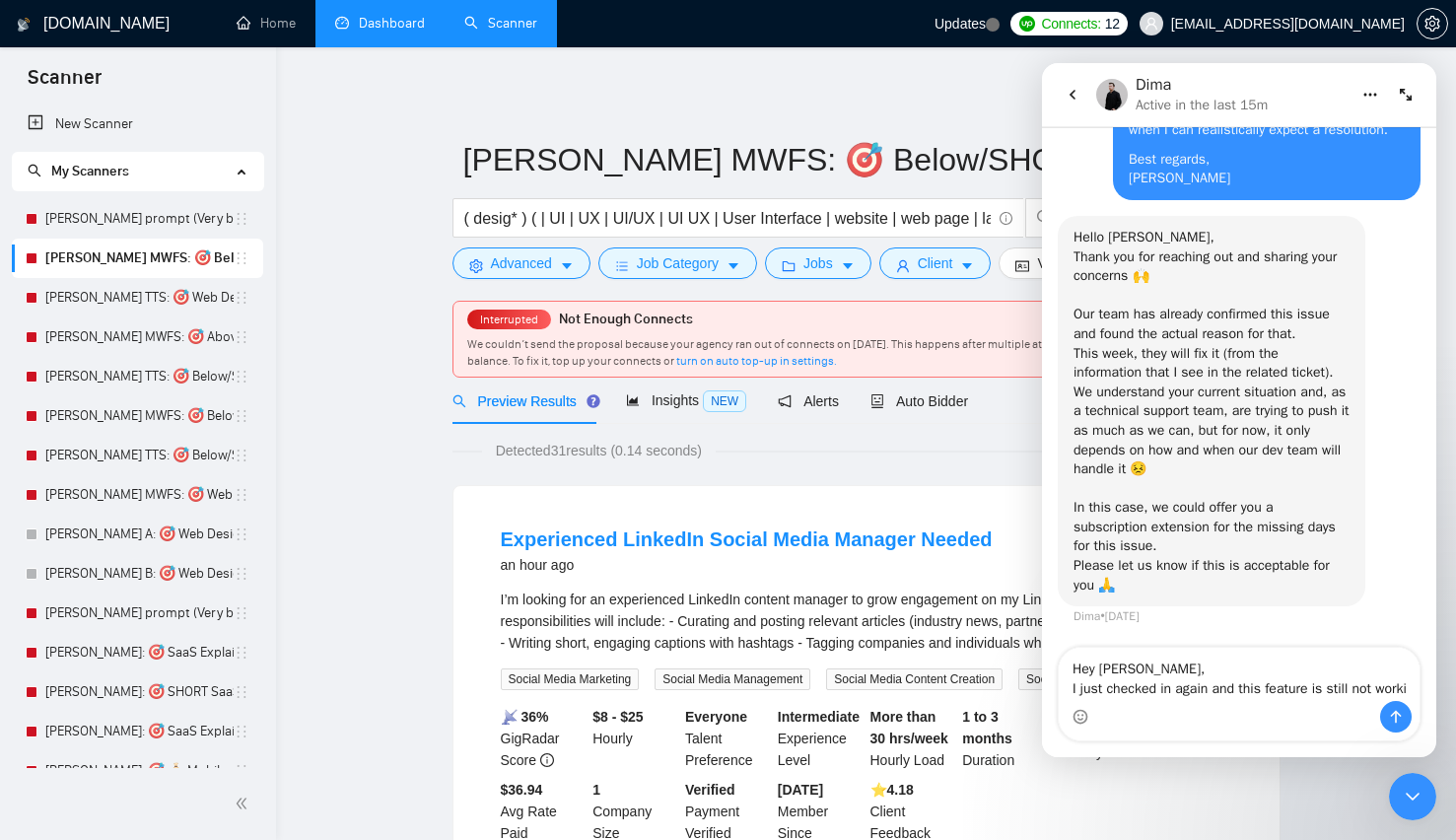 scroll, scrollTop: 4082, scrollLeft: 0, axis: vertical 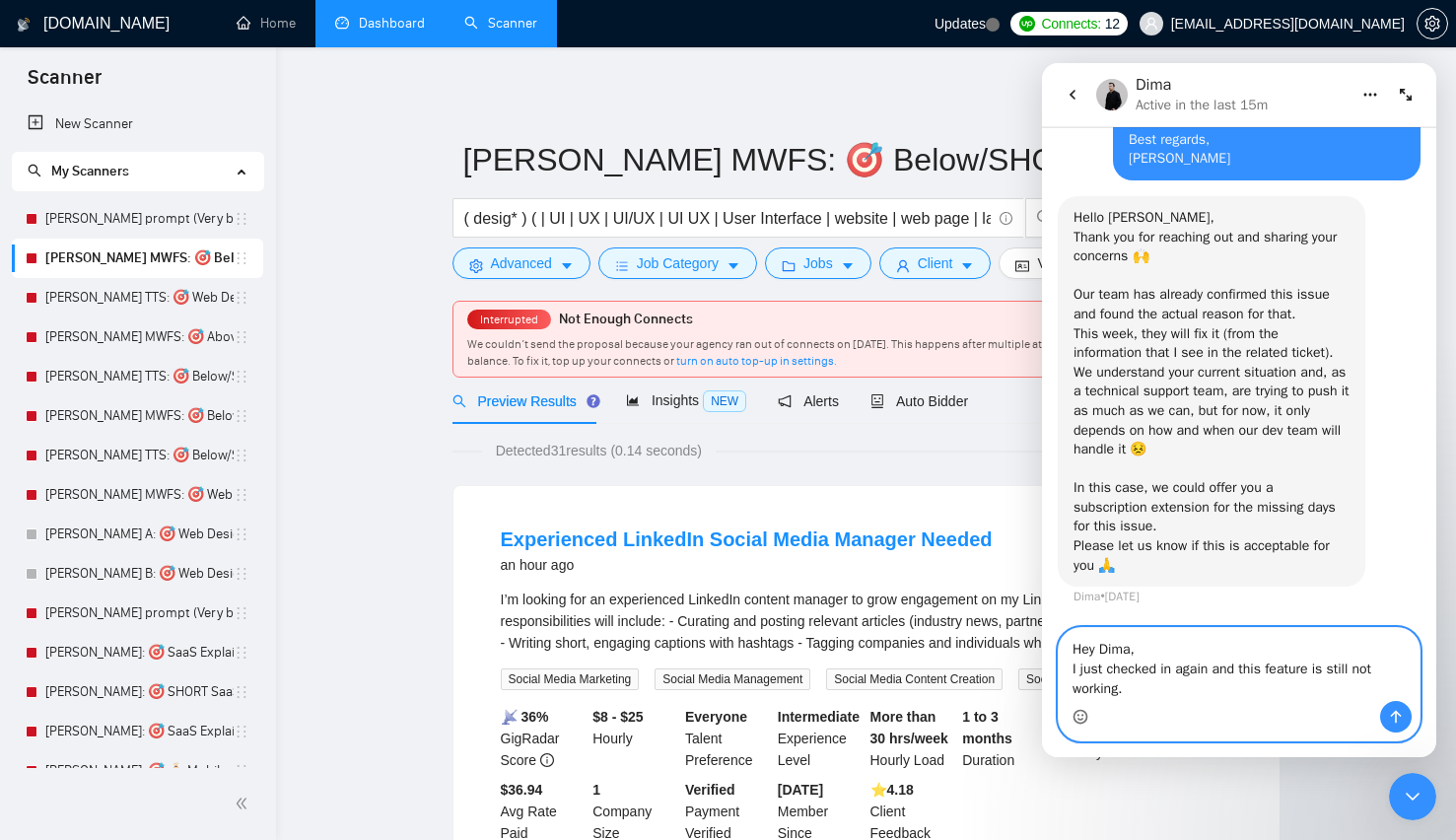 click 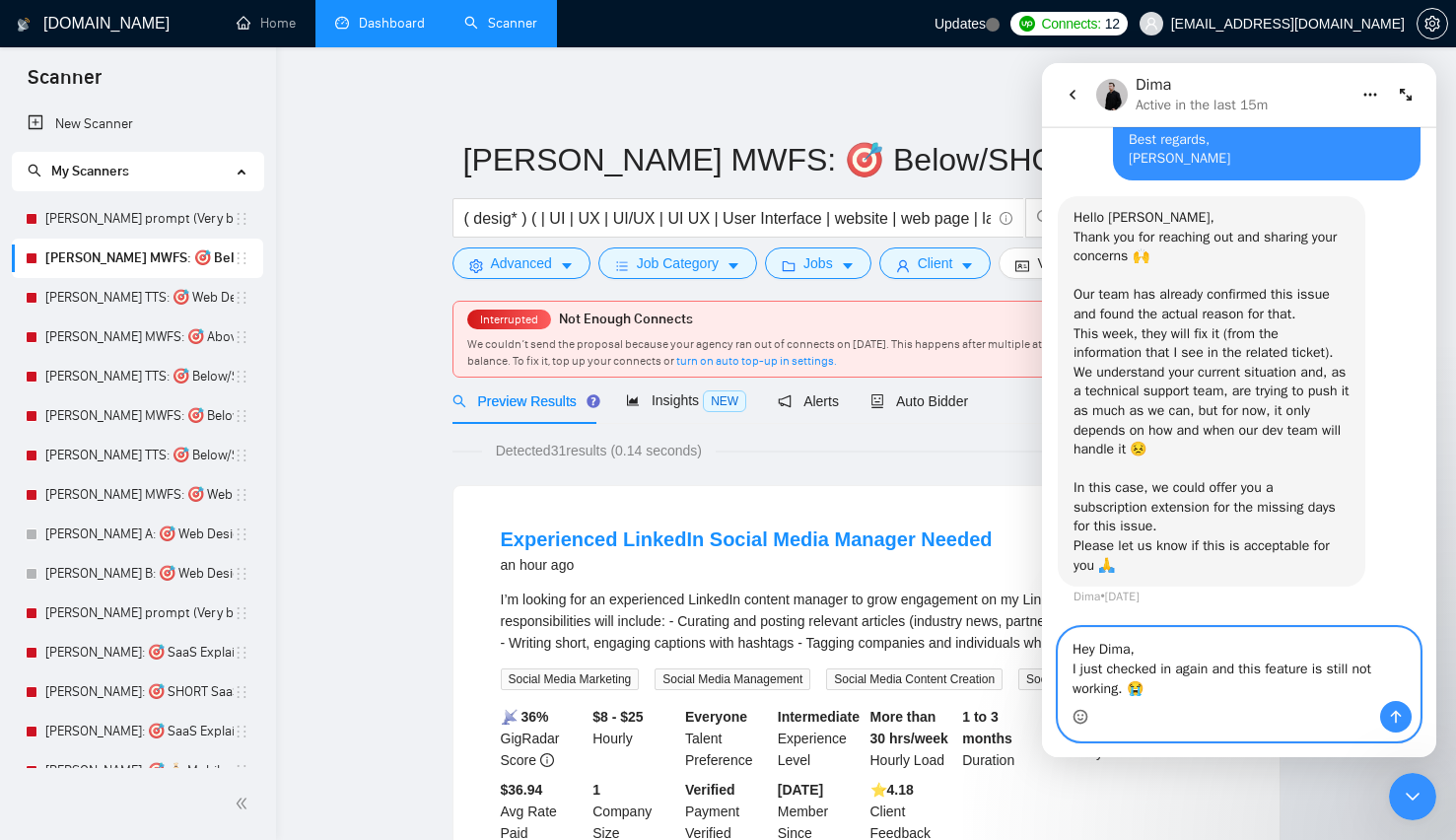 click on "Hey Dima,
I just checked in again and this feature is still not working. 😭" at bounding box center (1239, 665) 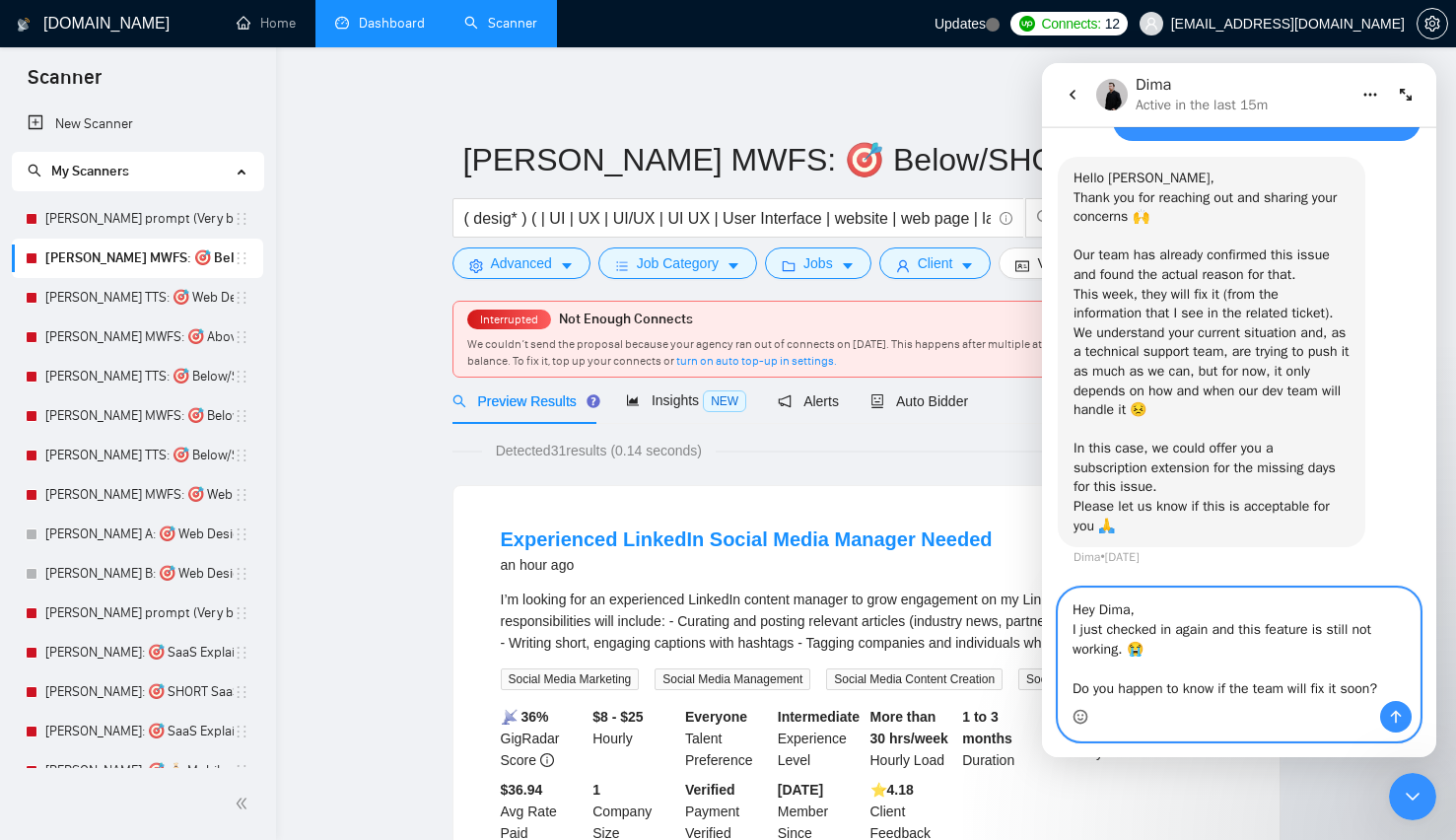 scroll, scrollTop: 4161, scrollLeft: 0, axis: vertical 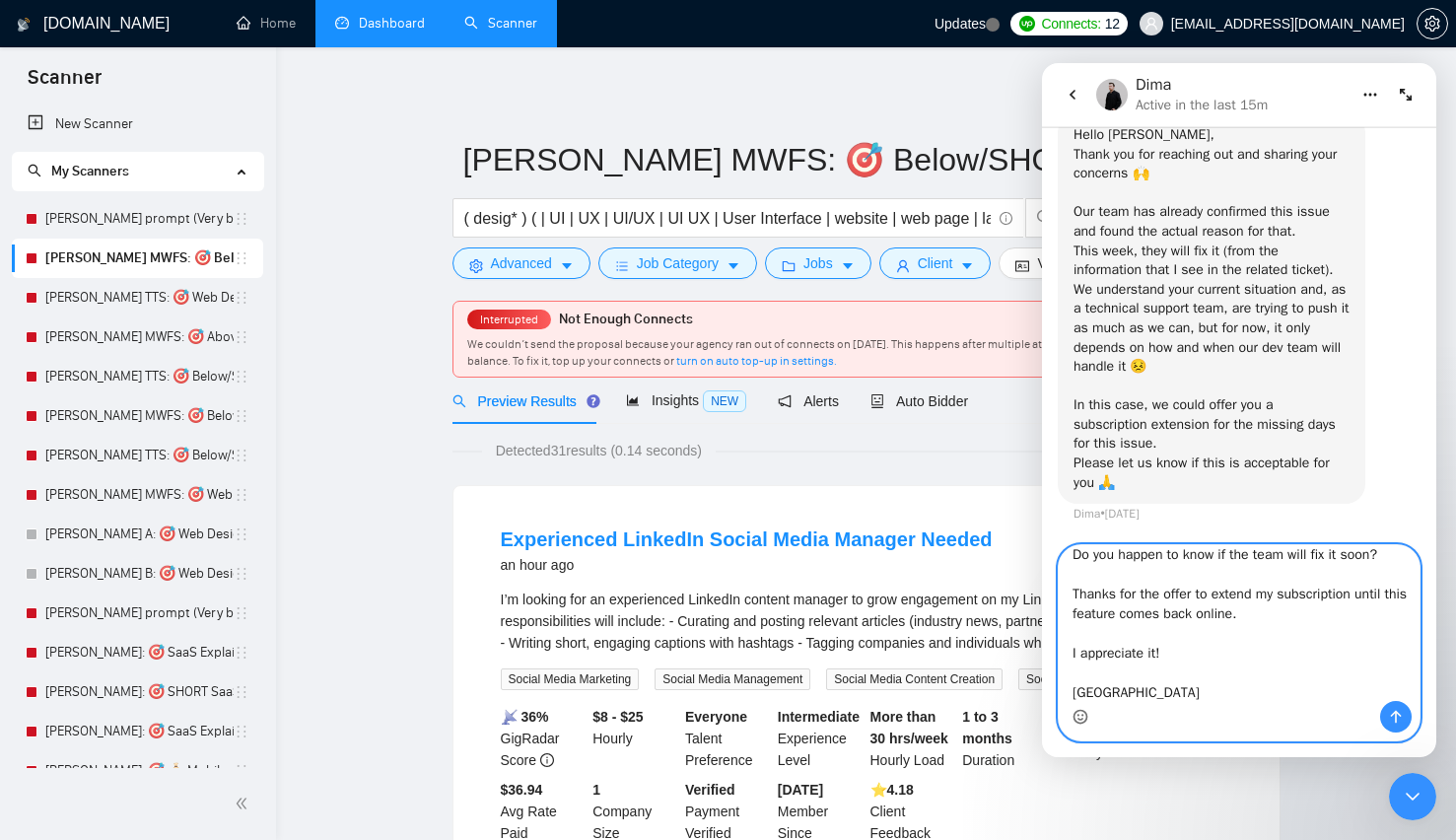 type on "Hey Dima,
I just checked in again and this feature is still not working. 😭
Do you happen to know if the team will fix it soon?
Thanks for the offer to extend my subscription until this feature comes back online.
I appreciate it!
Lenka" 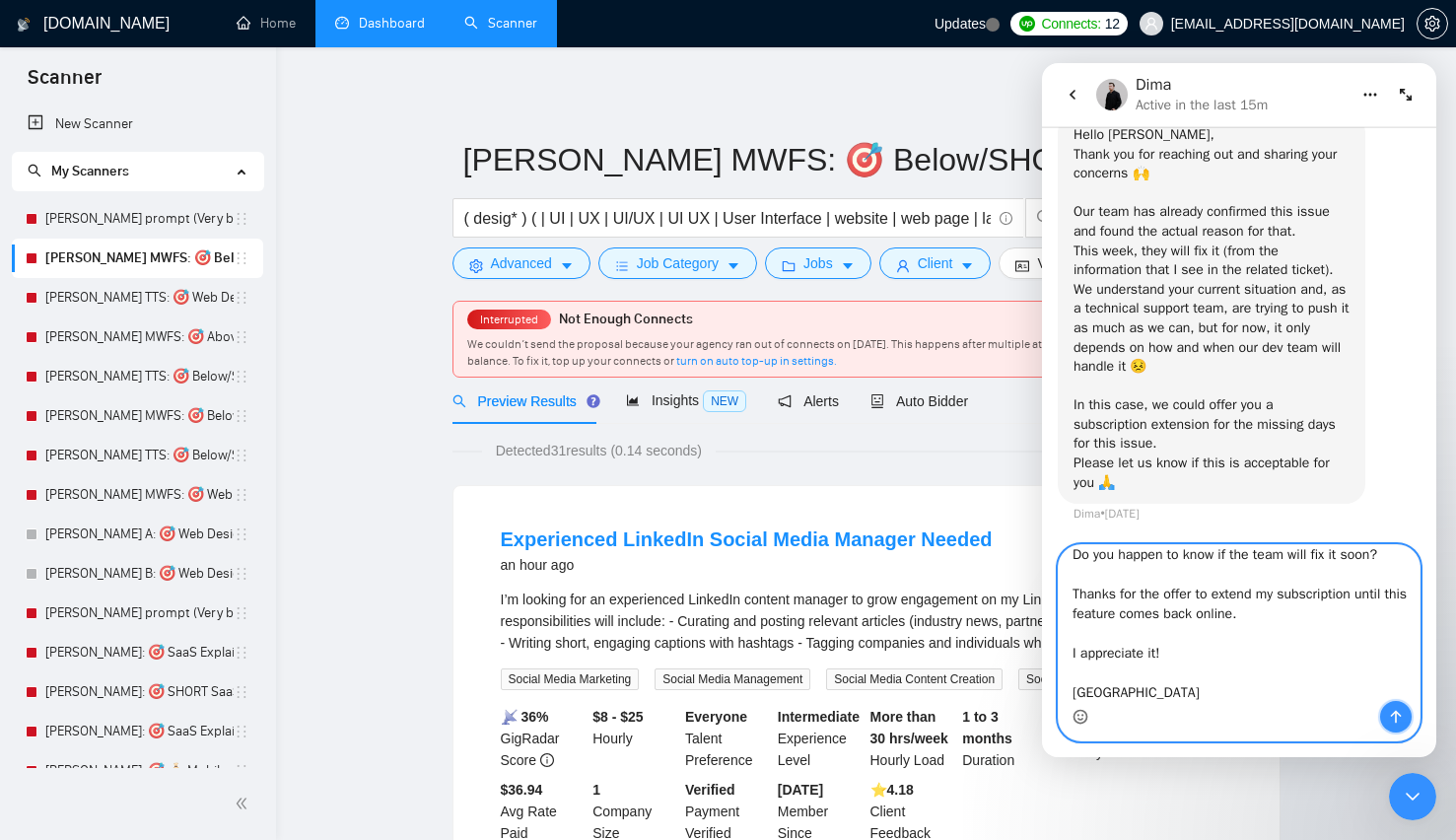 click 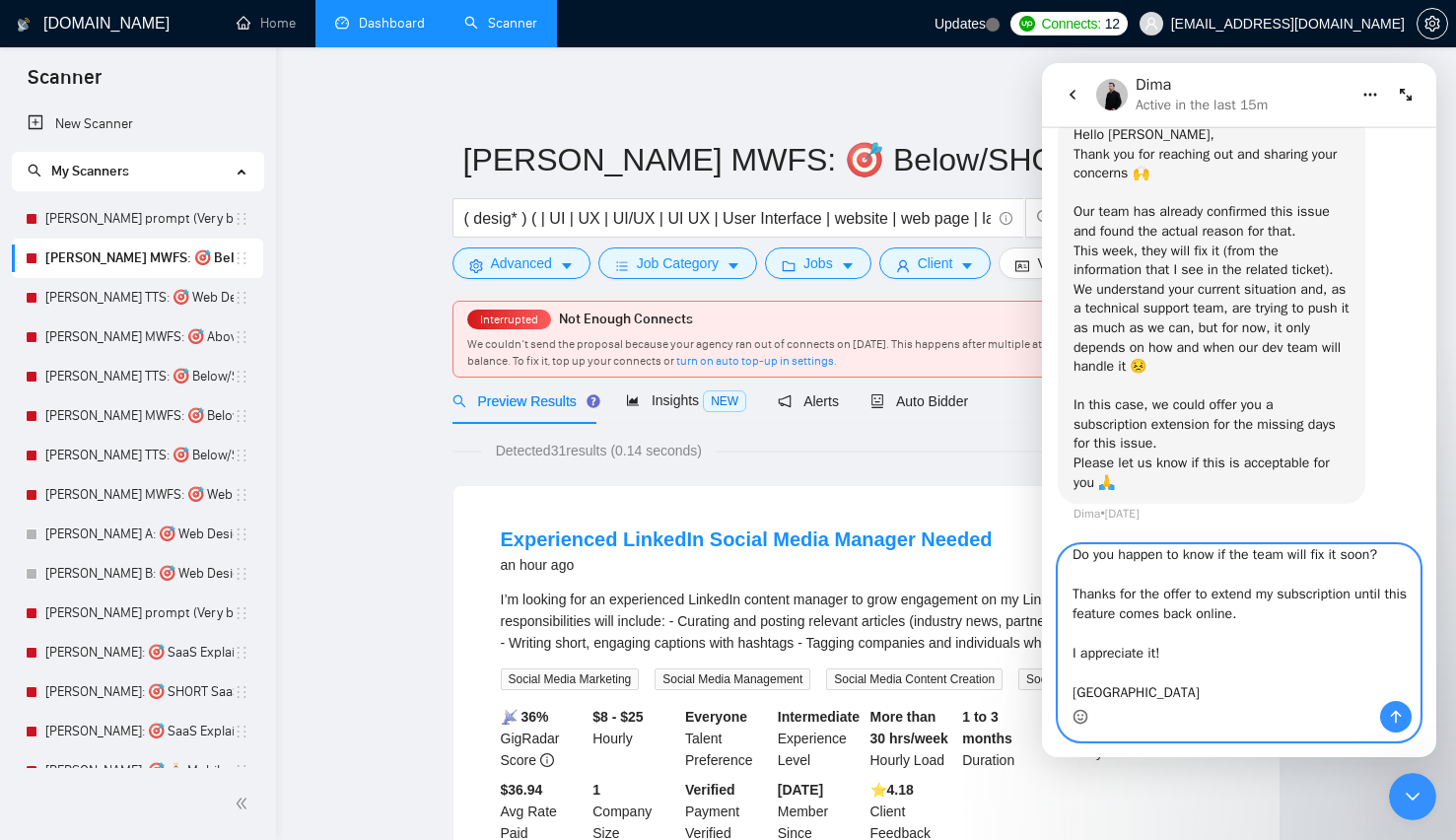 type 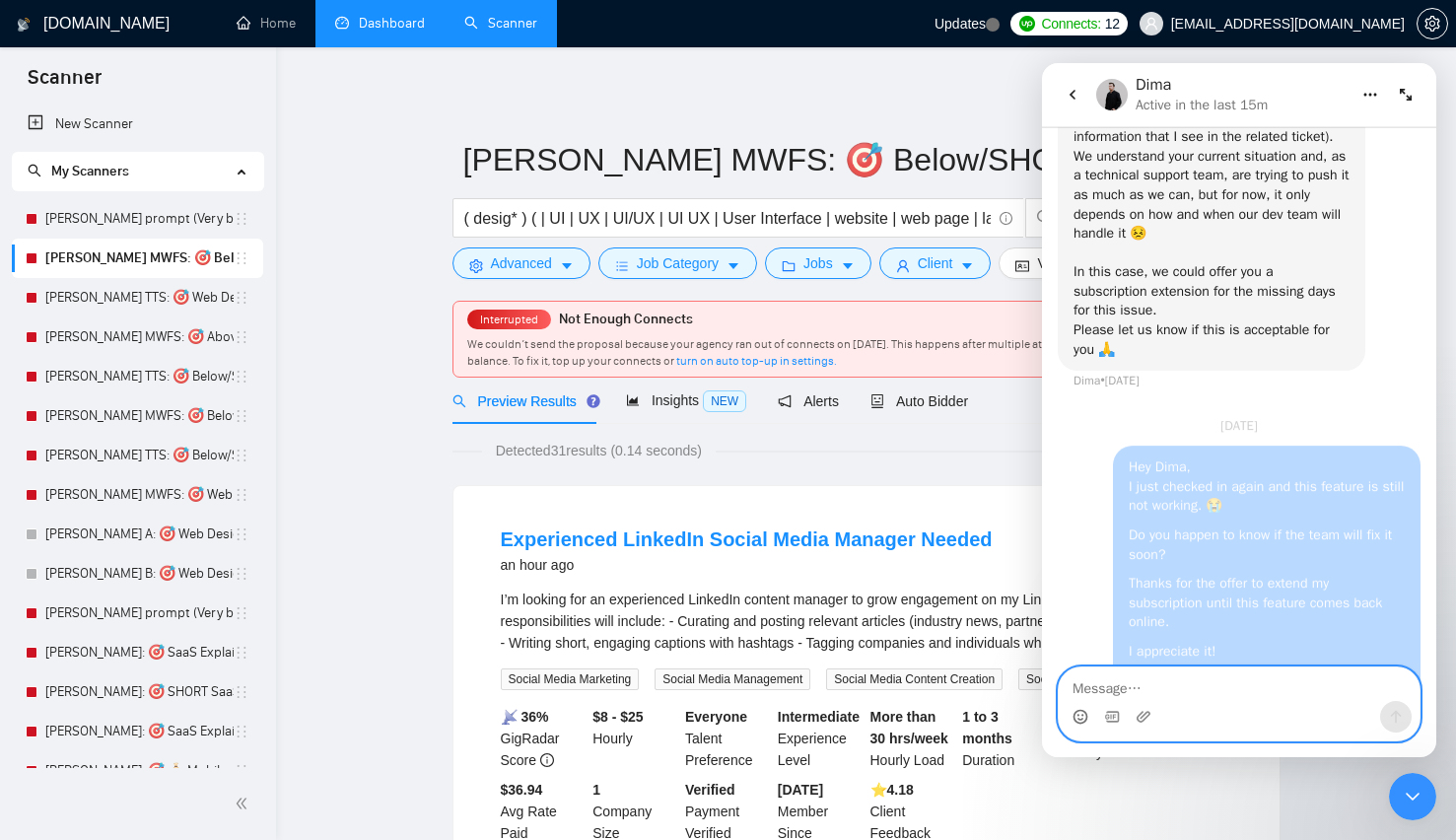 scroll, scrollTop: 0, scrollLeft: 0, axis: both 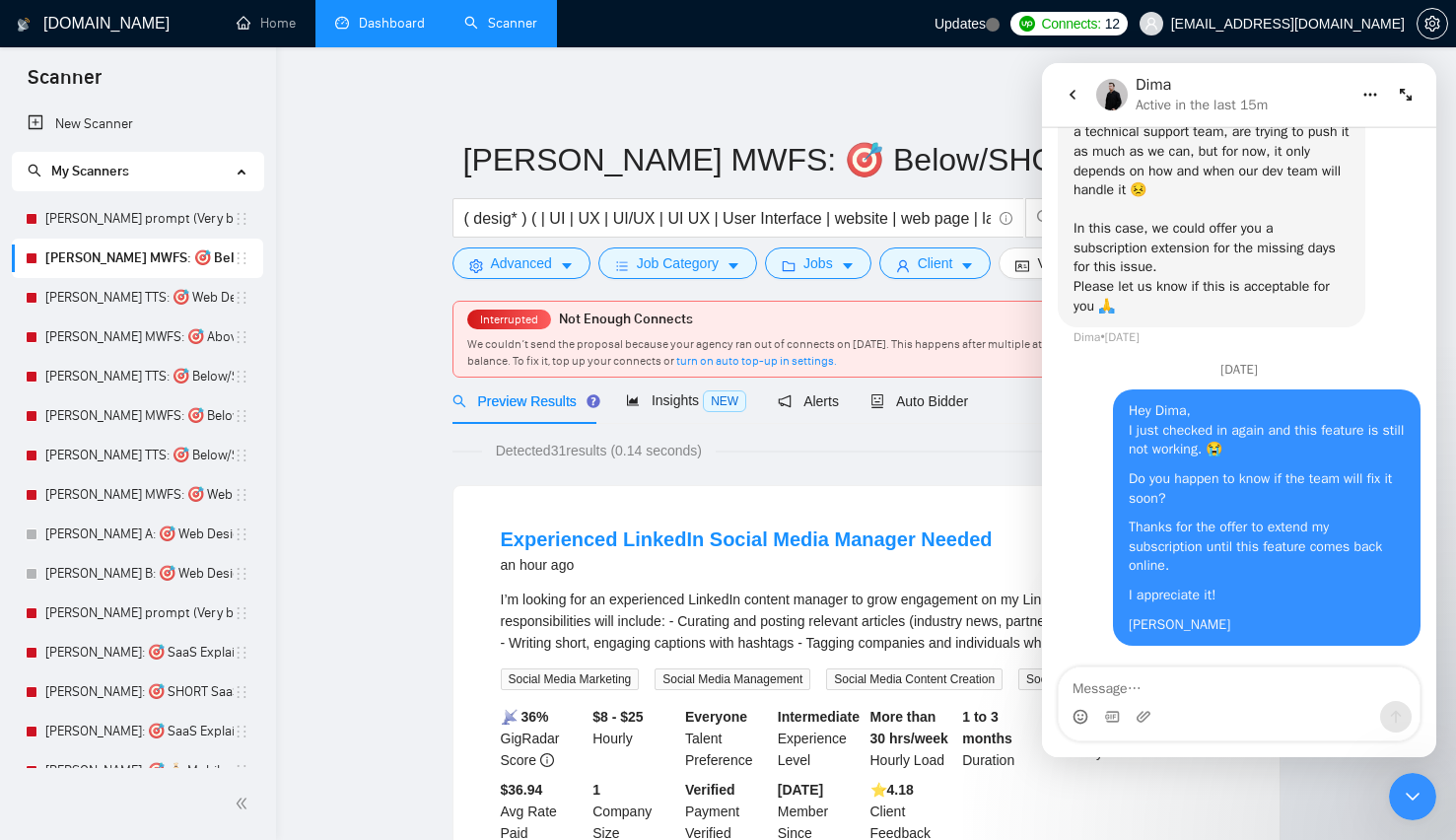 drag, startPoint x: 1408, startPoint y: 105, endPoint x: 1149, endPoint y: 422, distance: 409.35315 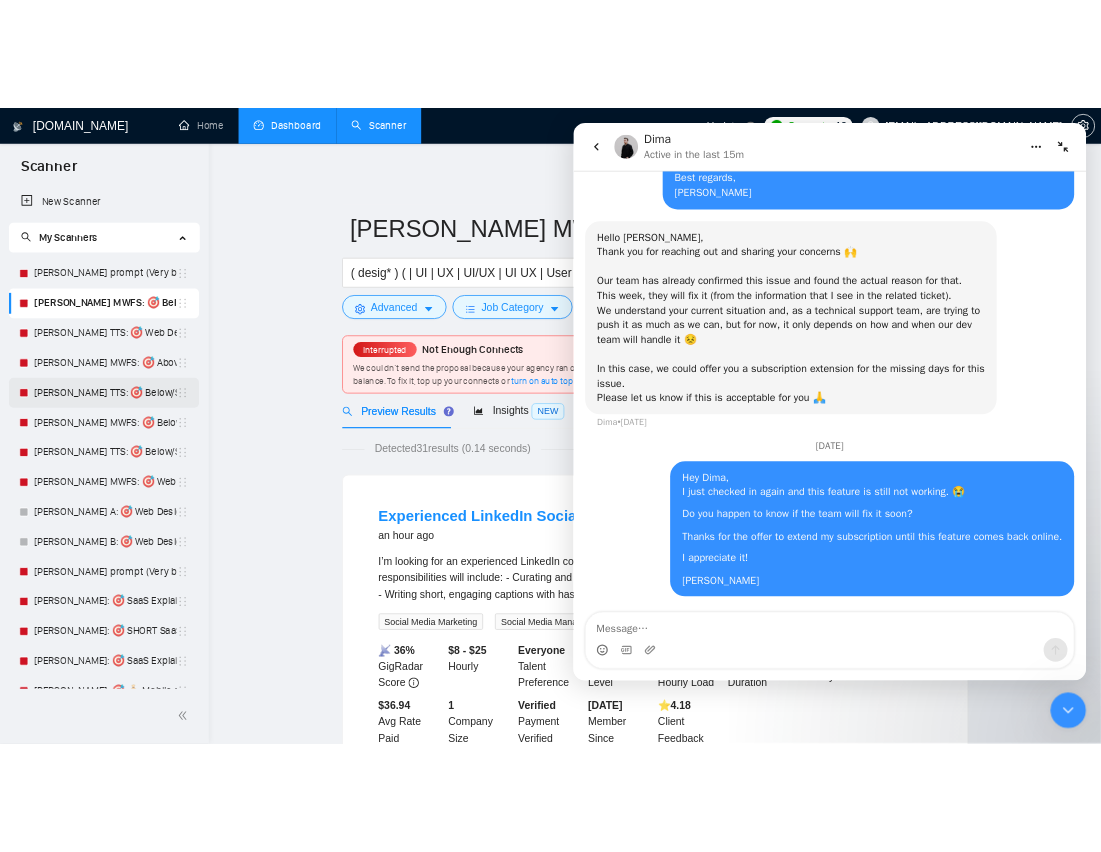 scroll, scrollTop: 3166, scrollLeft: 0, axis: vertical 